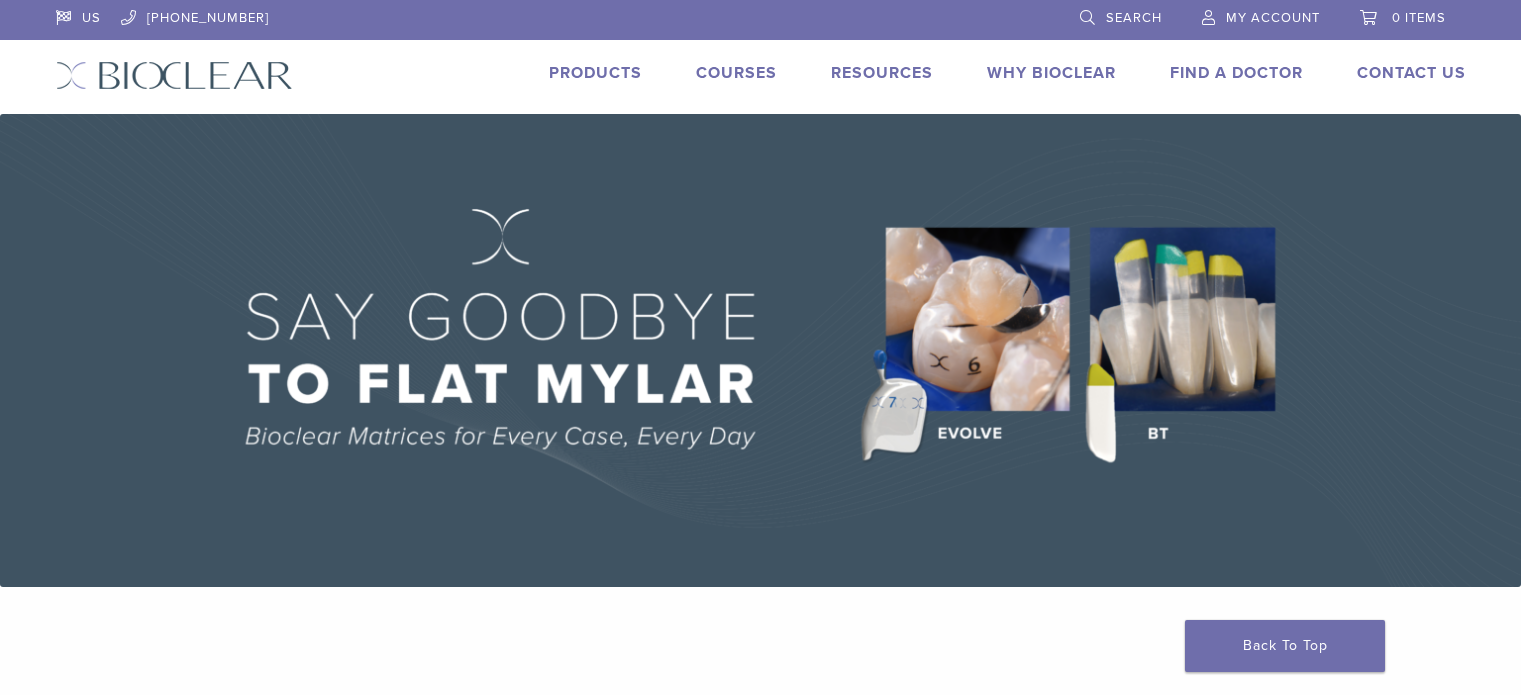 scroll, scrollTop: 0, scrollLeft: 0, axis: both 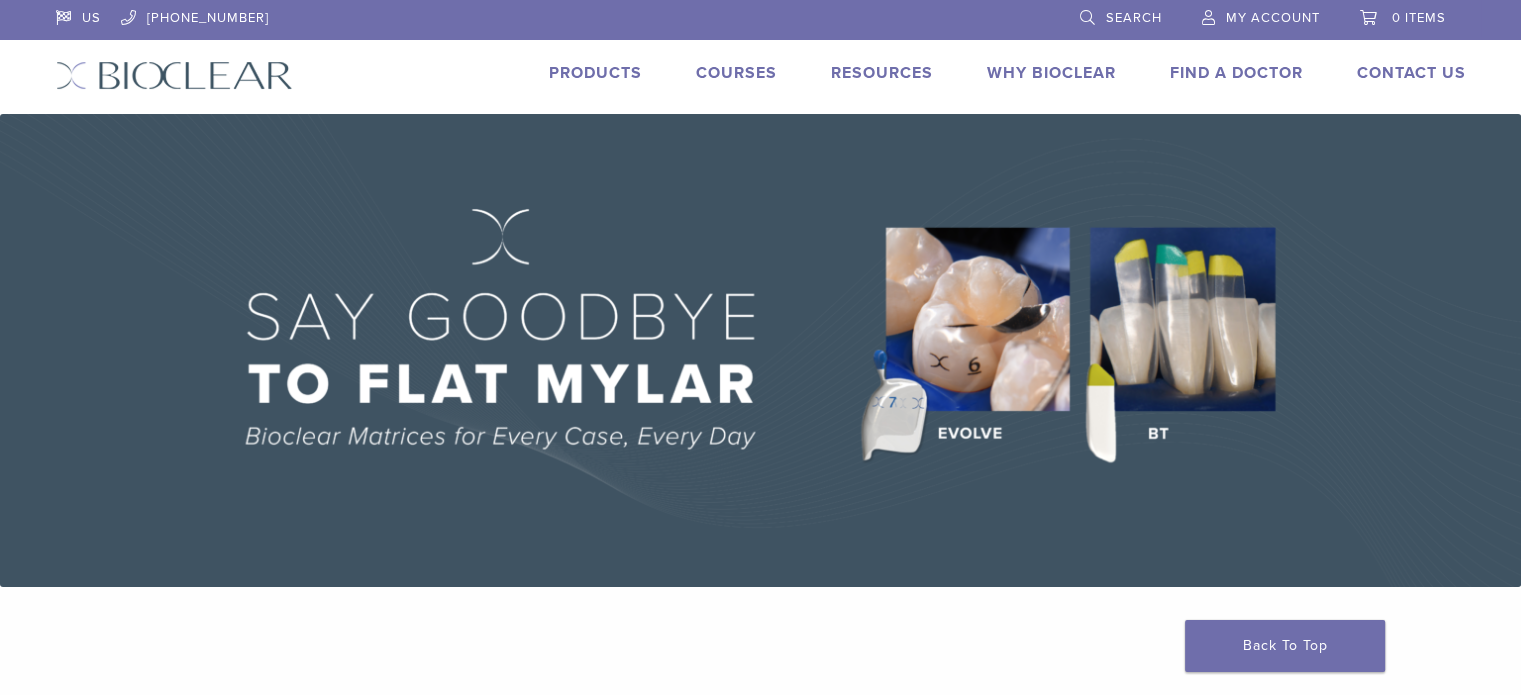 click on "My Account" at bounding box center [1273, 18] 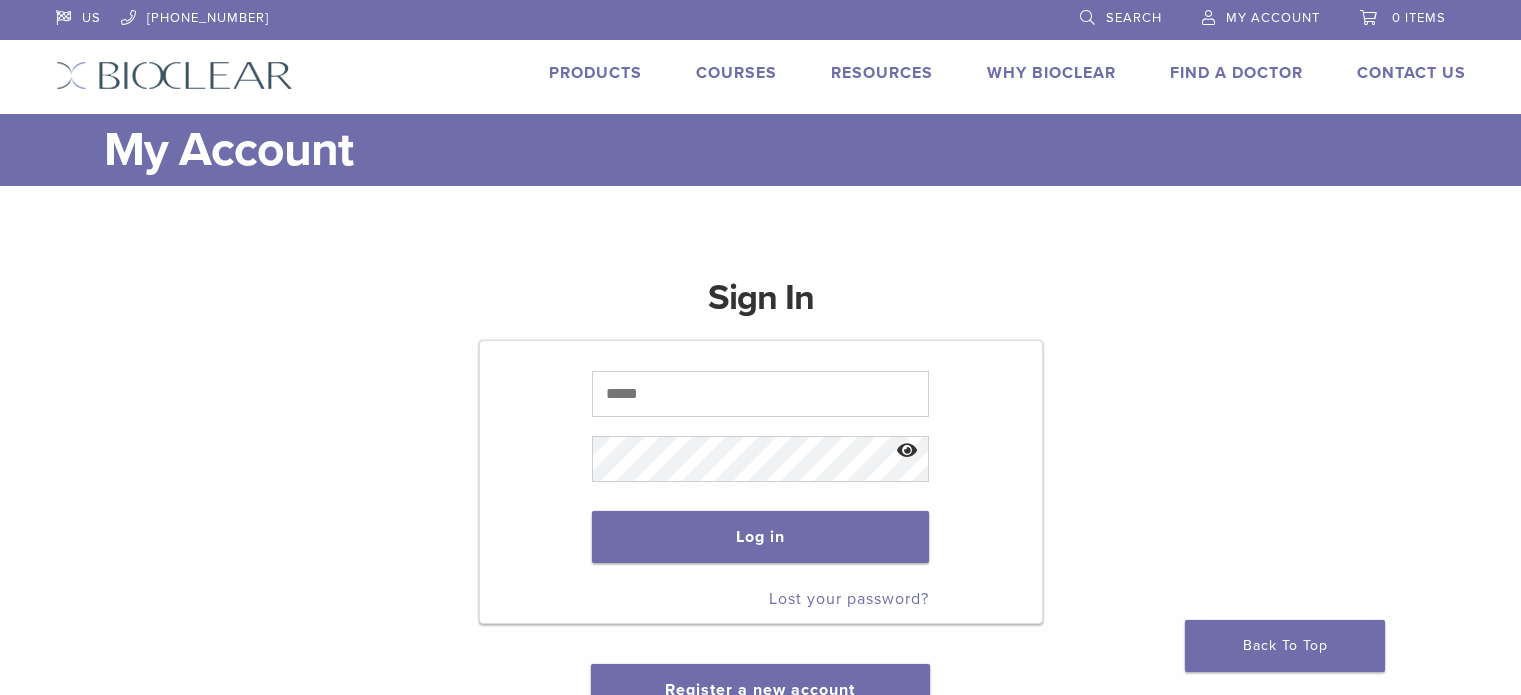 scroll, scrollTop: 0, scrollLeft: 0, axis: both 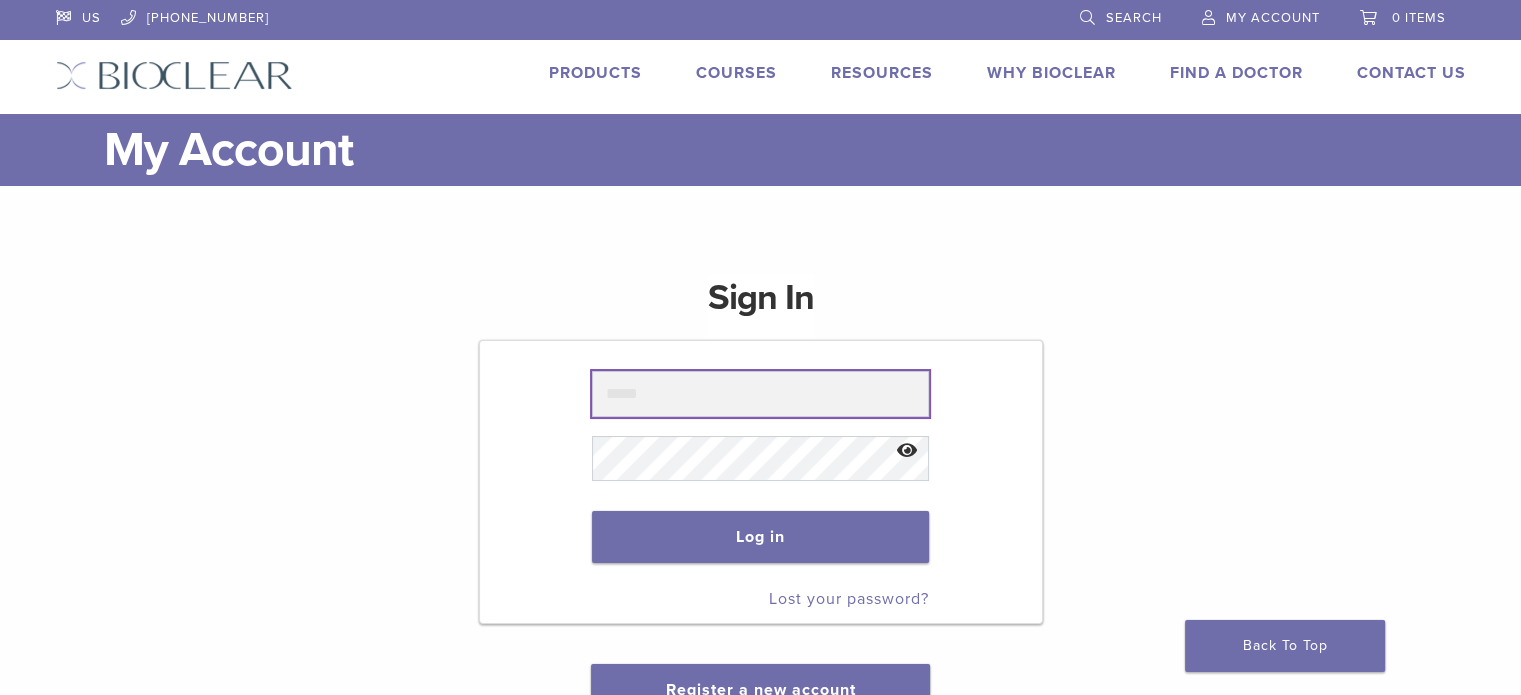 click at bounding box center [760, 394] 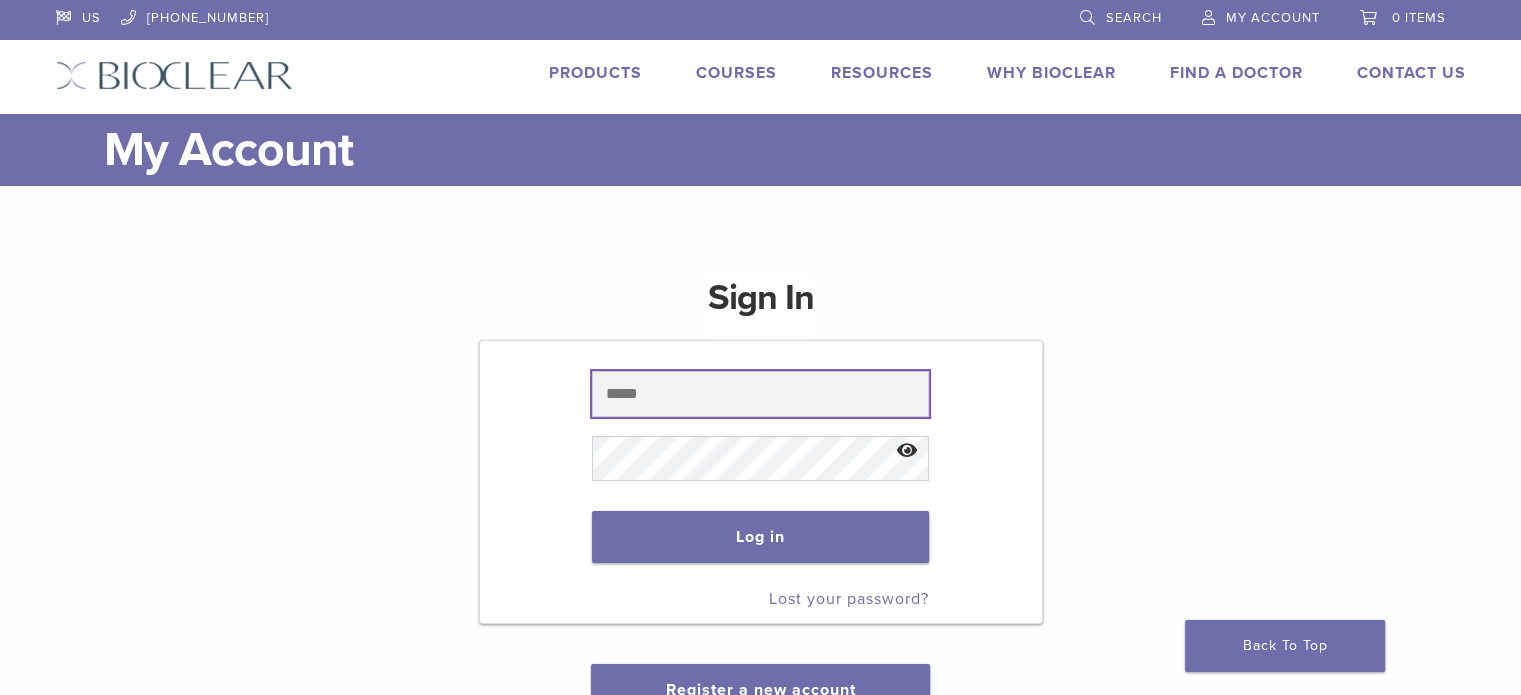 type on "**********" 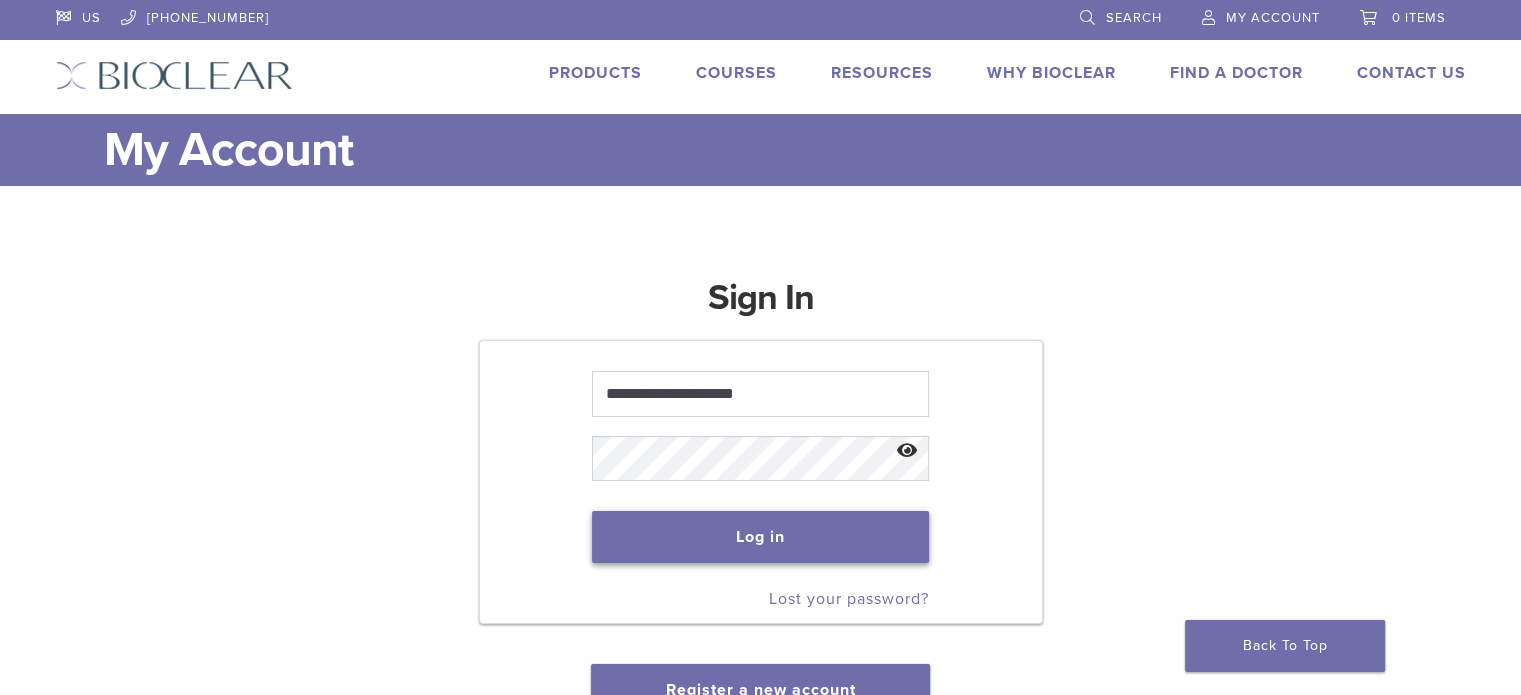 click on "Log in" at bounding box center (760, 537) 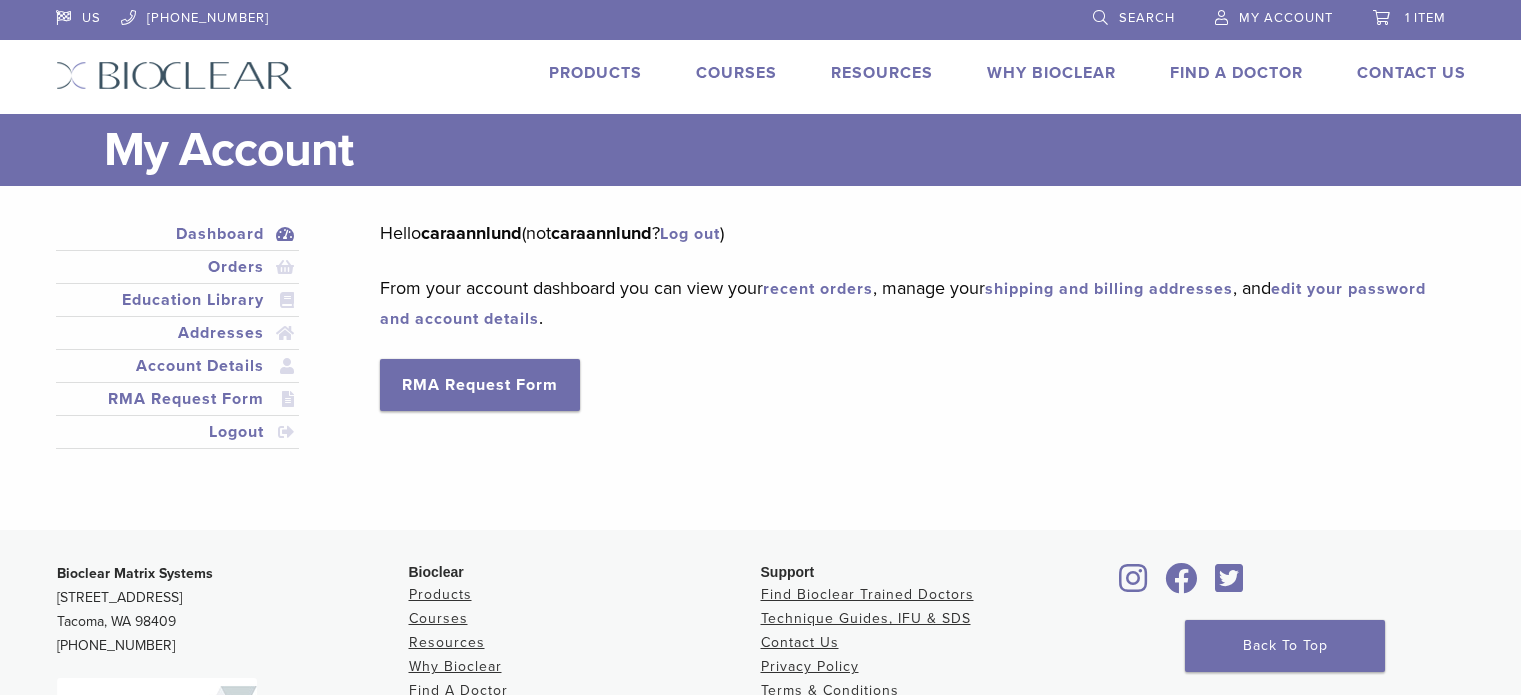scroll, scrollTop: 0, scrollLeft: 0, axis: both 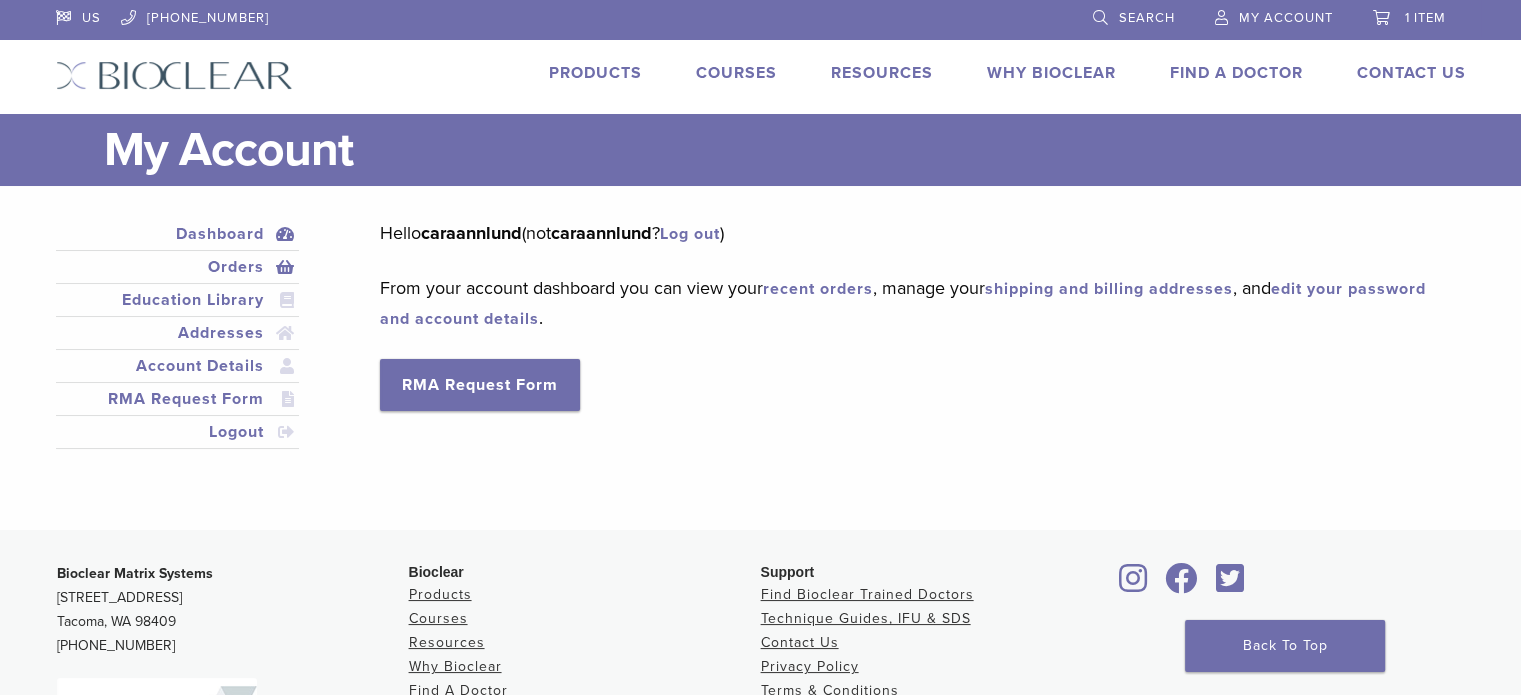 click on "Orders" at bounding box center [178, 267] 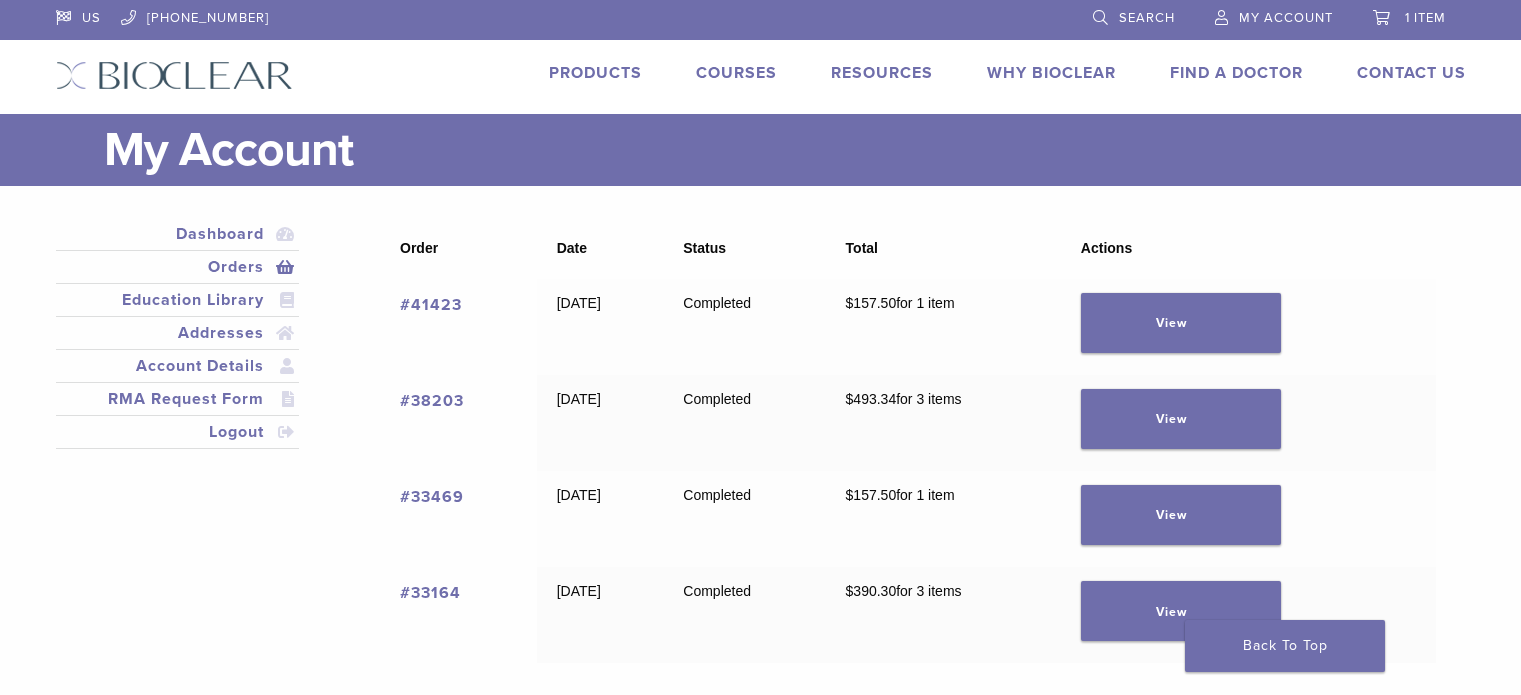 scroll, scrollTop: 0, scrollLeft: 0, axis: both 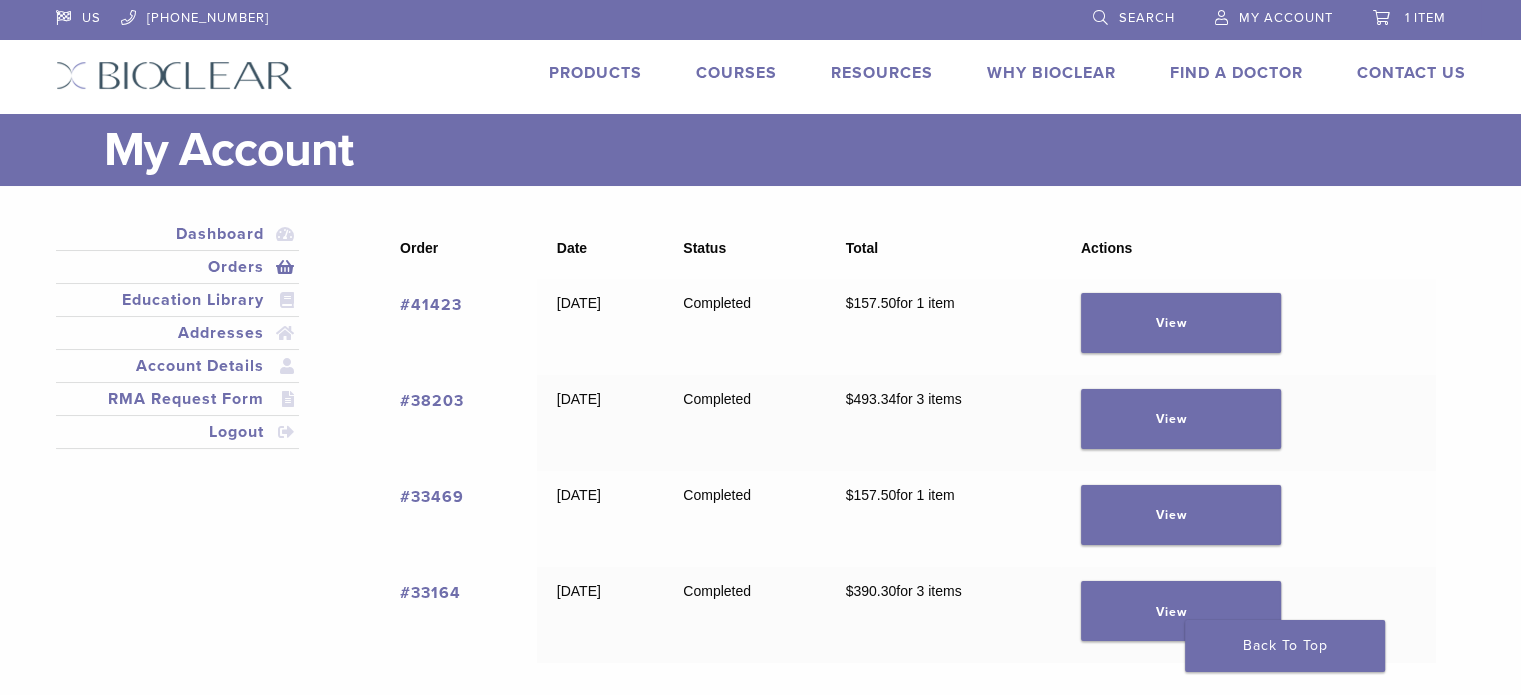click on "Products" at bounding box center (595, 73) 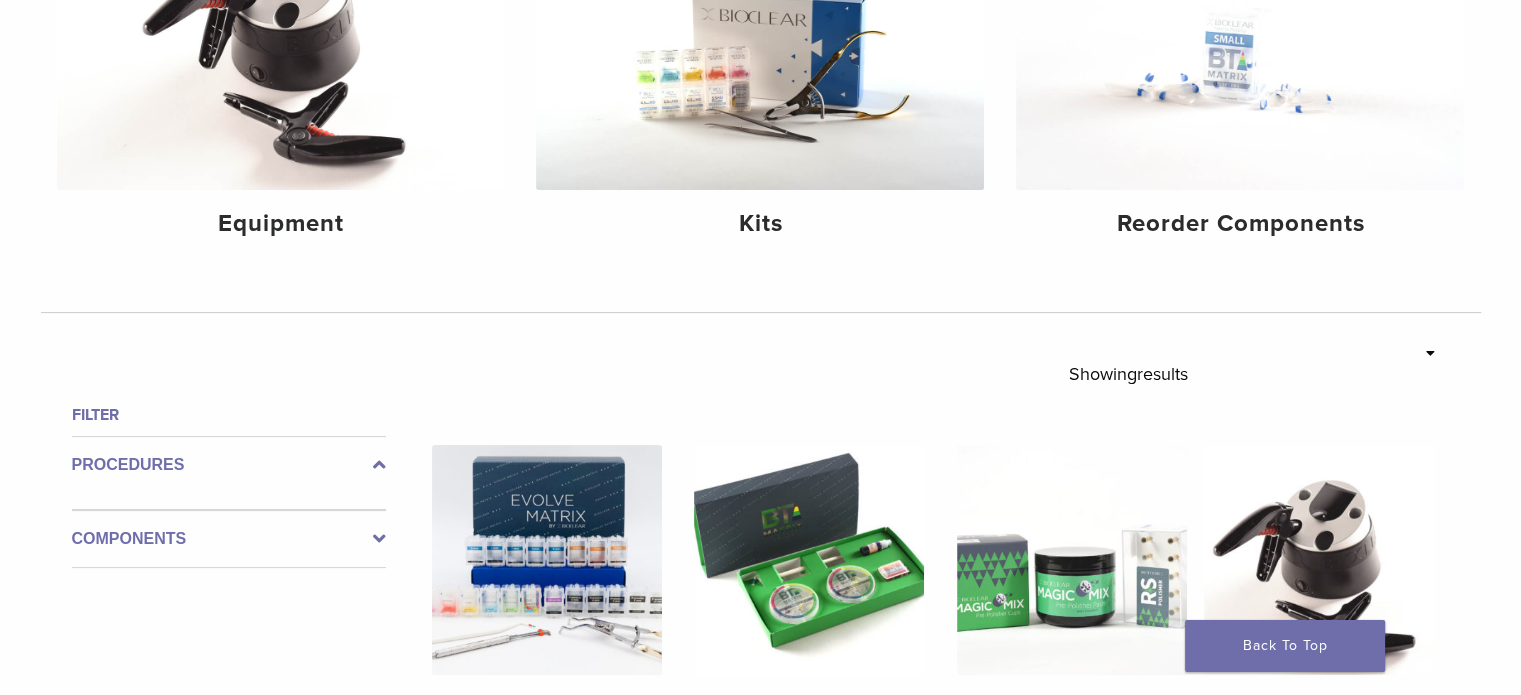 scroll, scrollTop: 380, scrollLeft: 0, axis: vertical 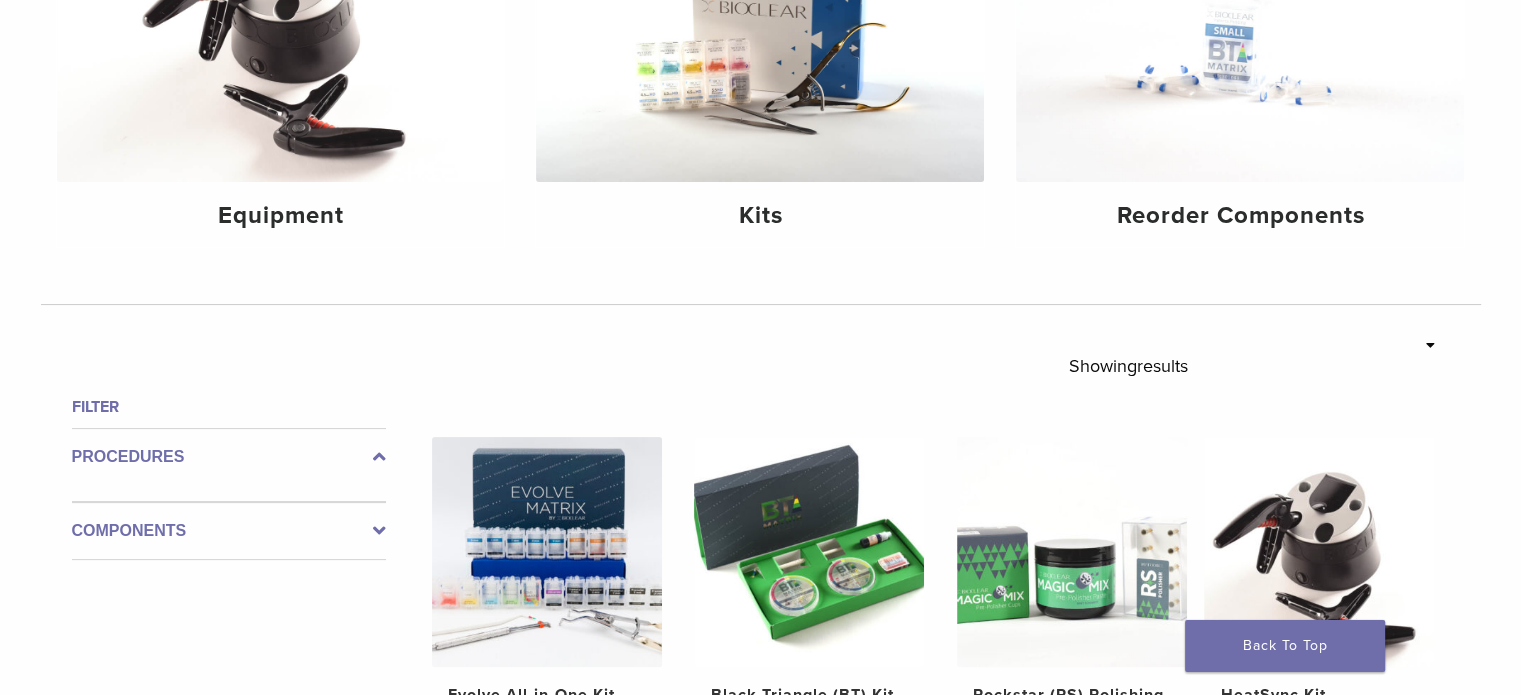 click at bounding box center (379, 531) 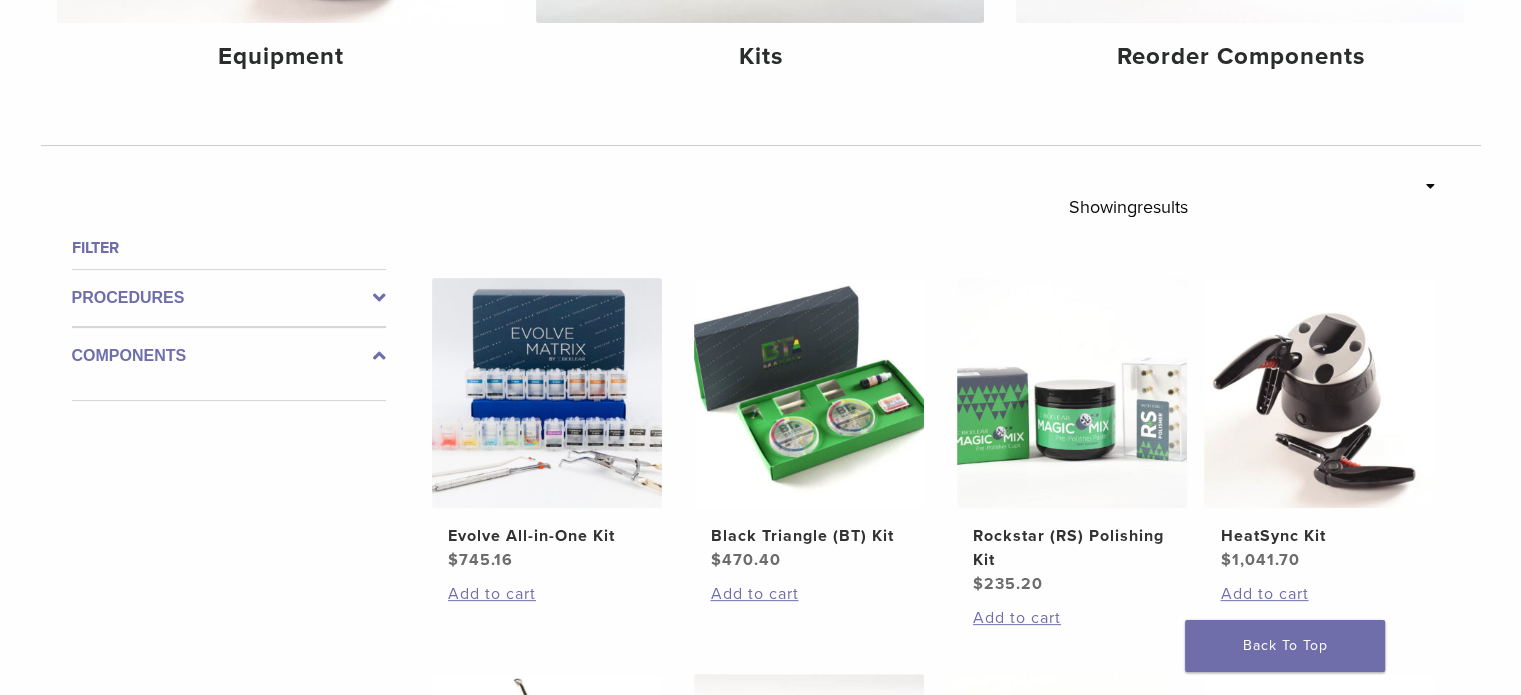 scroll, scrollTop: 546, scrollLeft: 0, axis: vertical 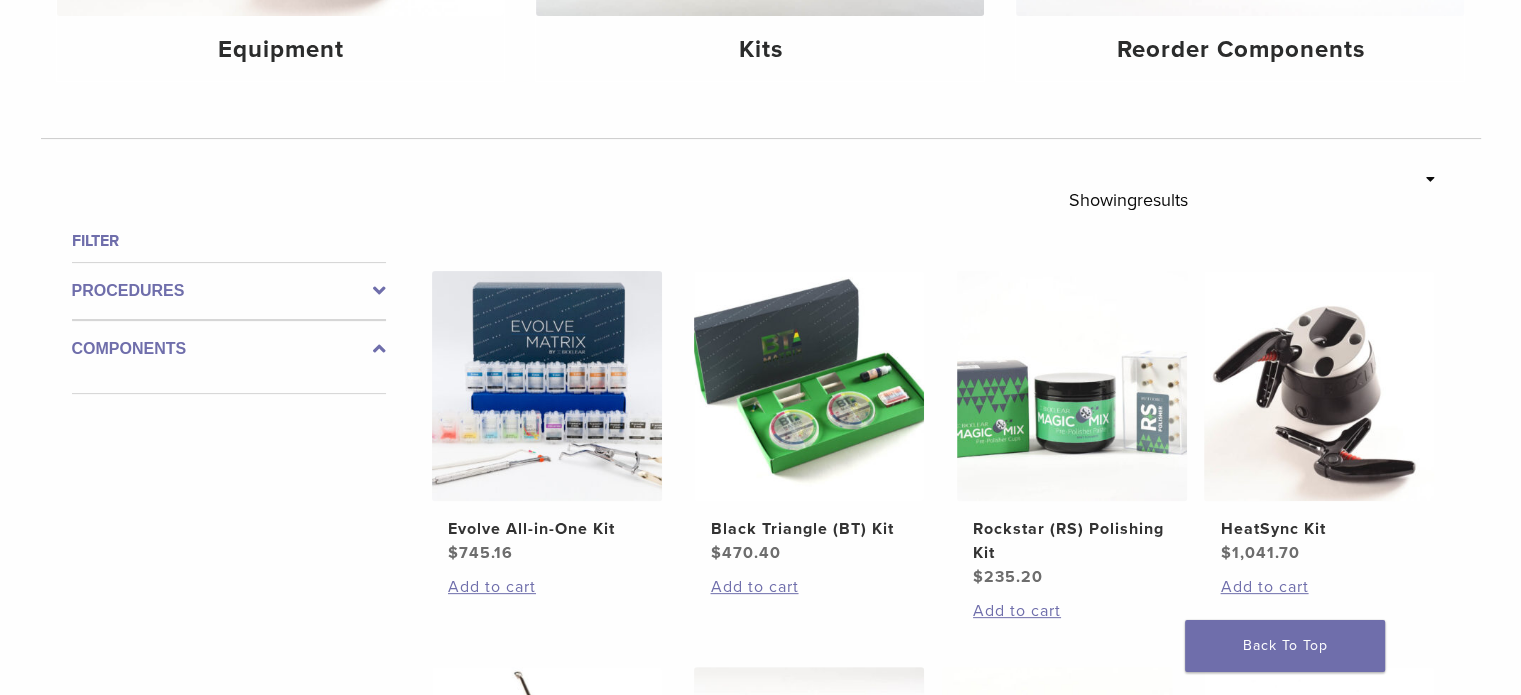click on "**********" at bounding box center (761, 876) 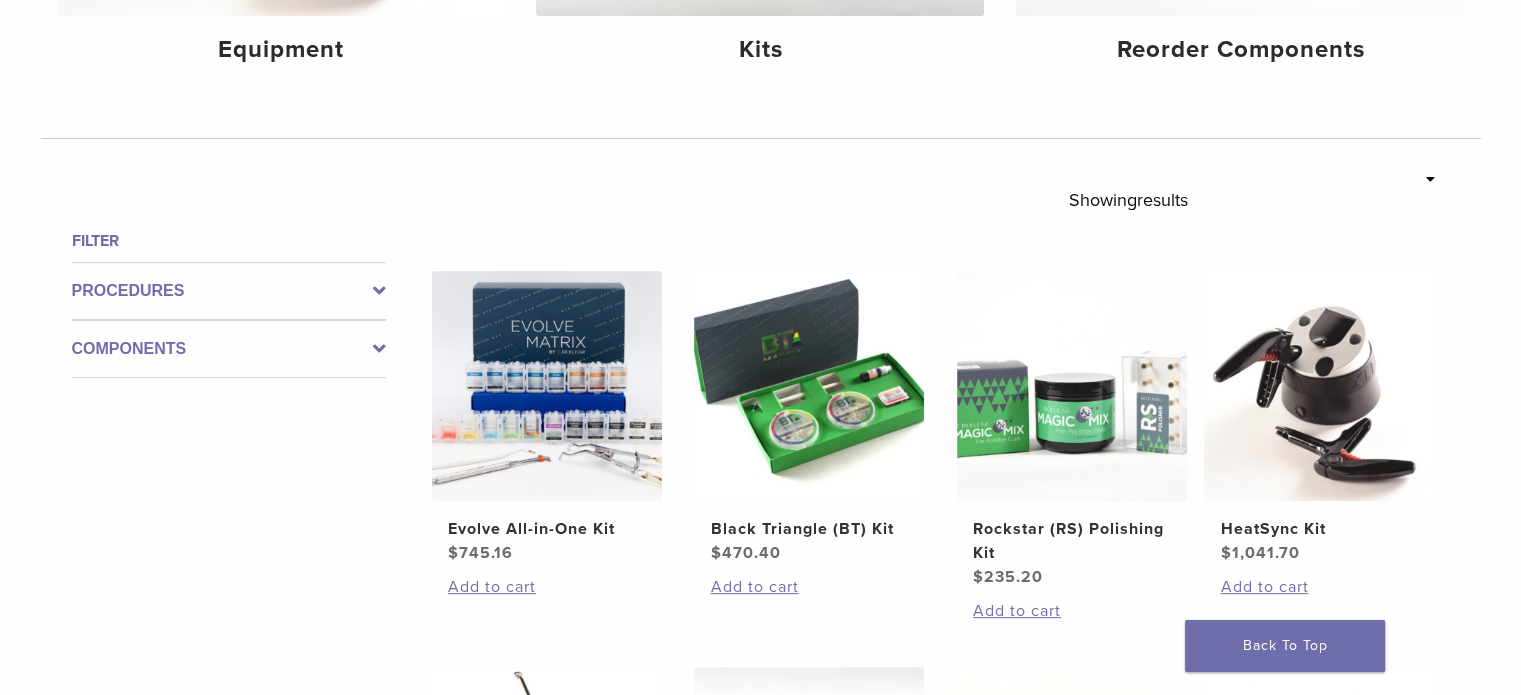 click on "Components" at bounding box center [229, 349] 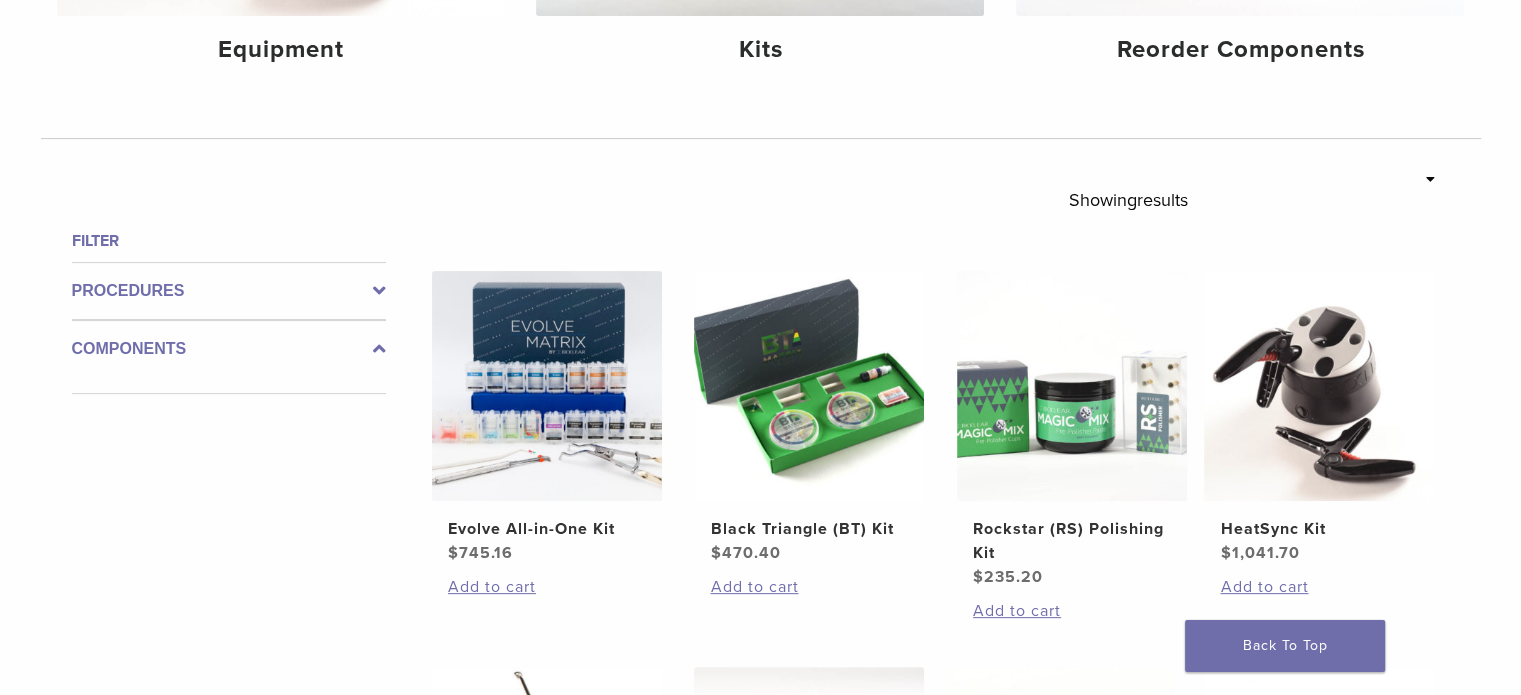 click on "Procedures" at bounding box center (229, 291) 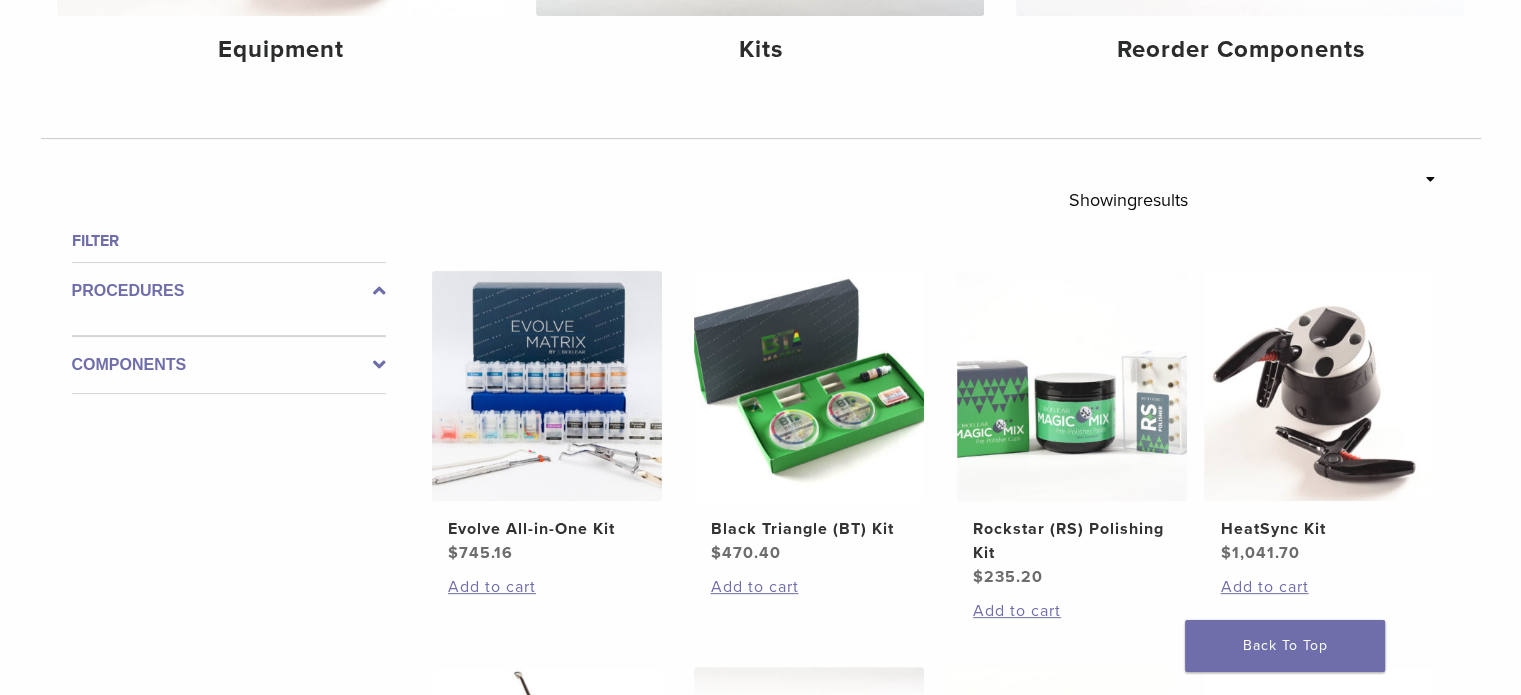 click on "Procedures" at bounding box center [229, 299] 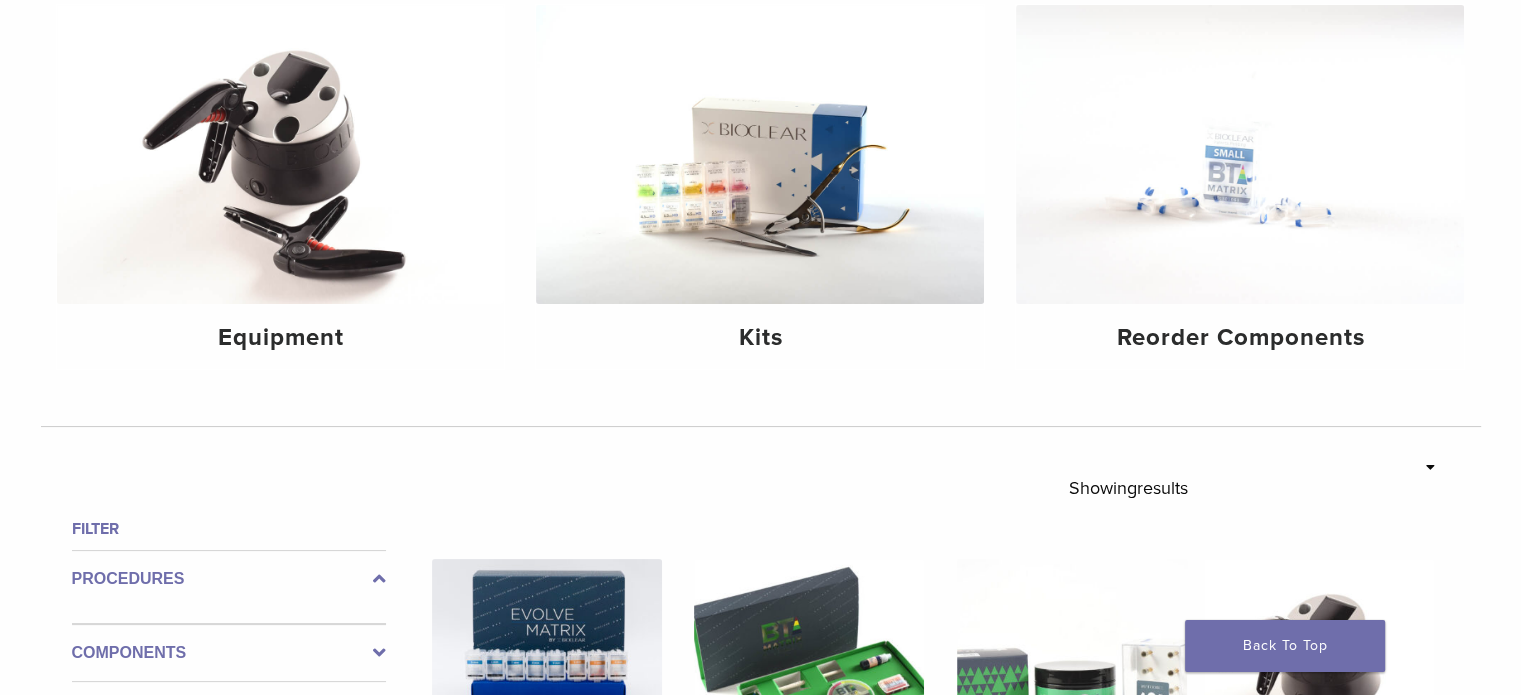 scroll, scrollTop: 249, scrollLeft: 0, axis: vertical 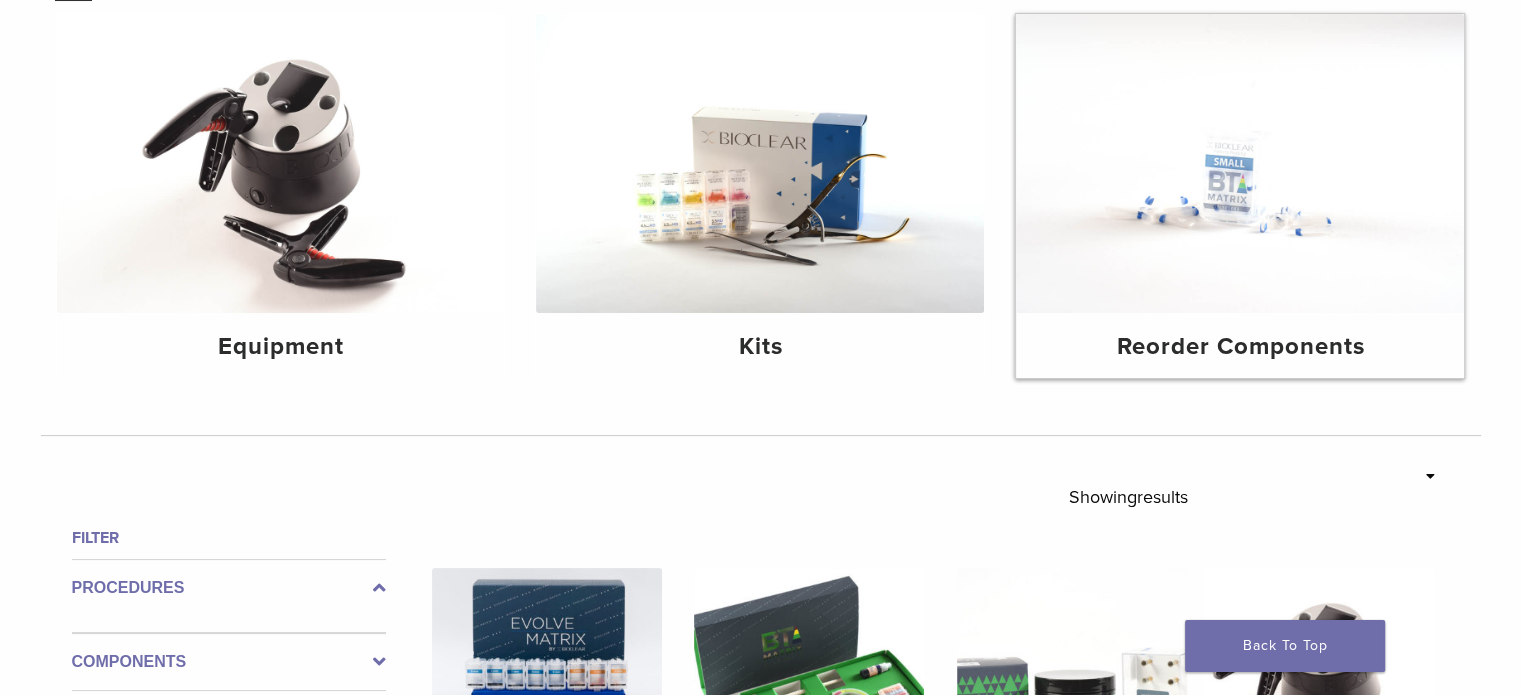 click on "Reorder Components" at bounding box center [1240, 347] 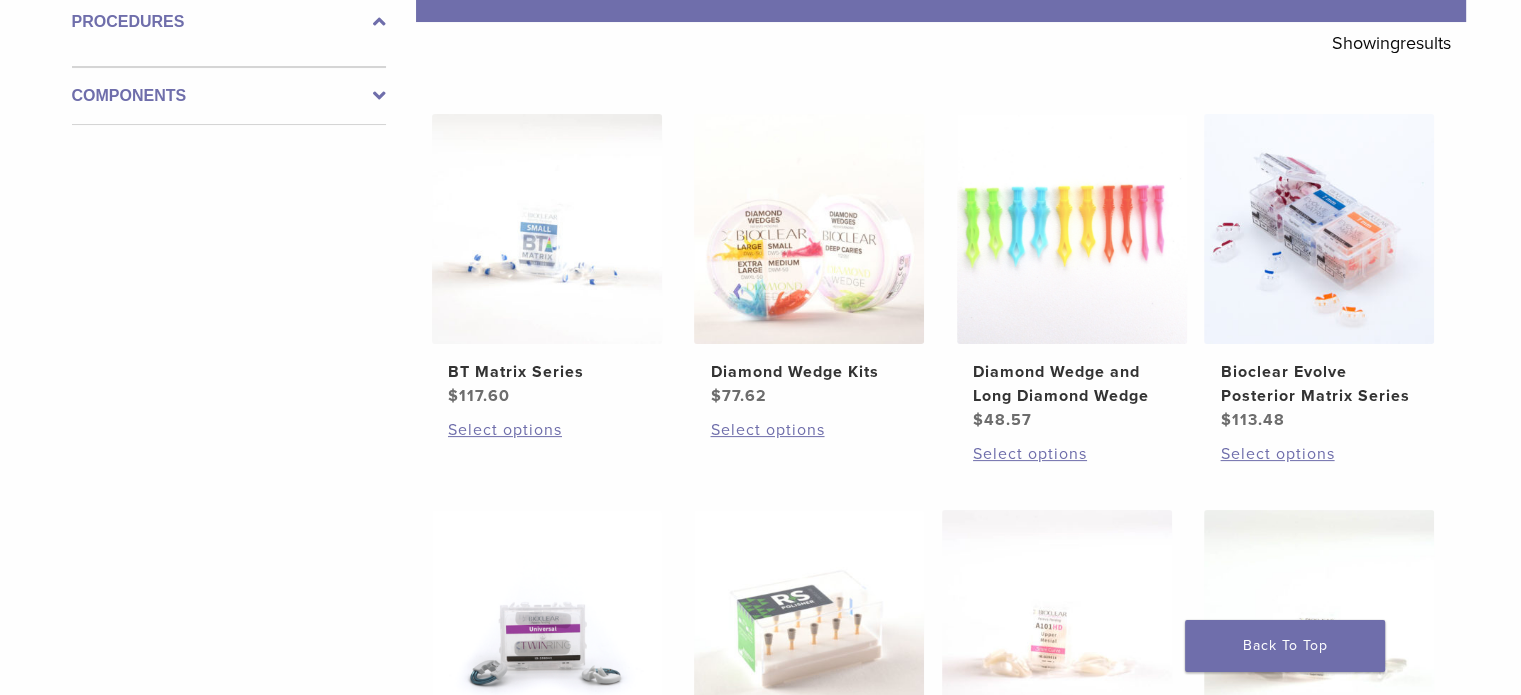 scroll, scrollTop: 352, scrollLeft: 0, axis: vertical 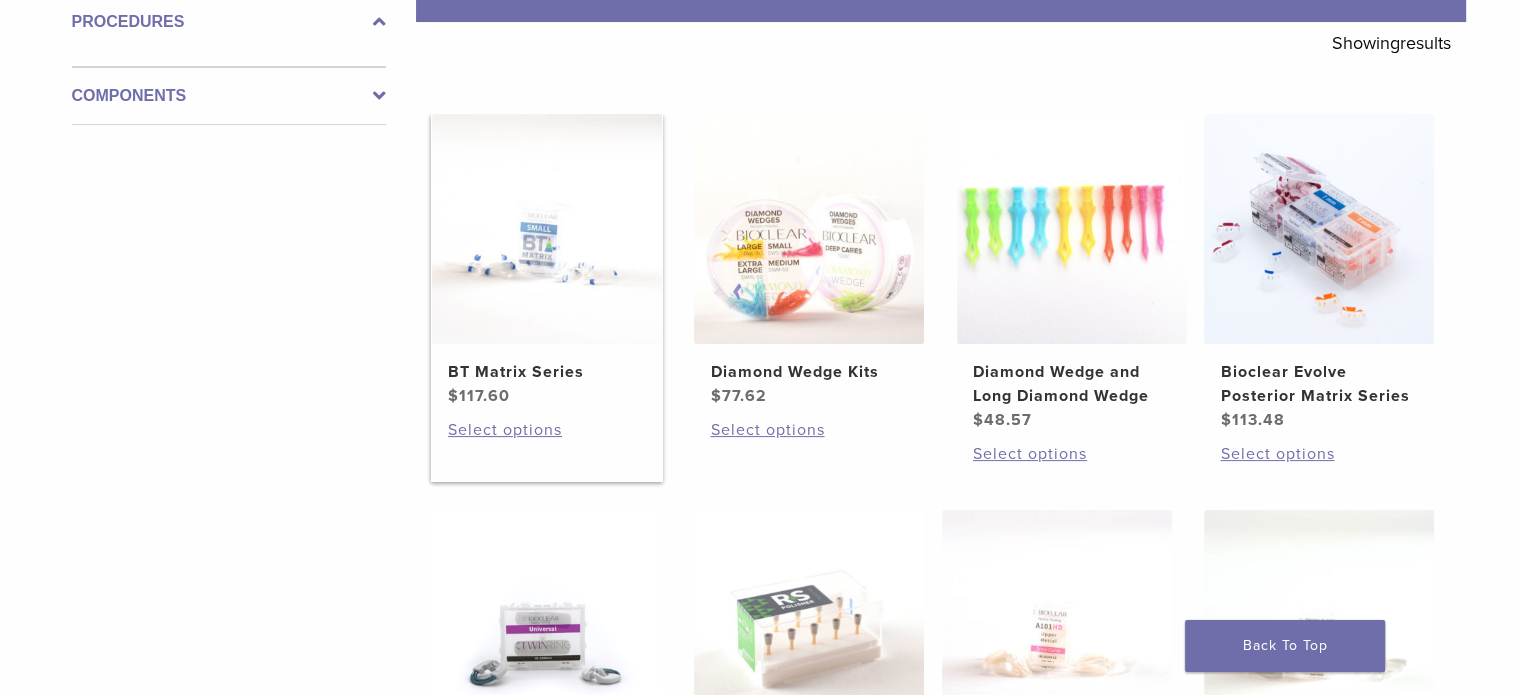 click at bounding box center (547, 229) 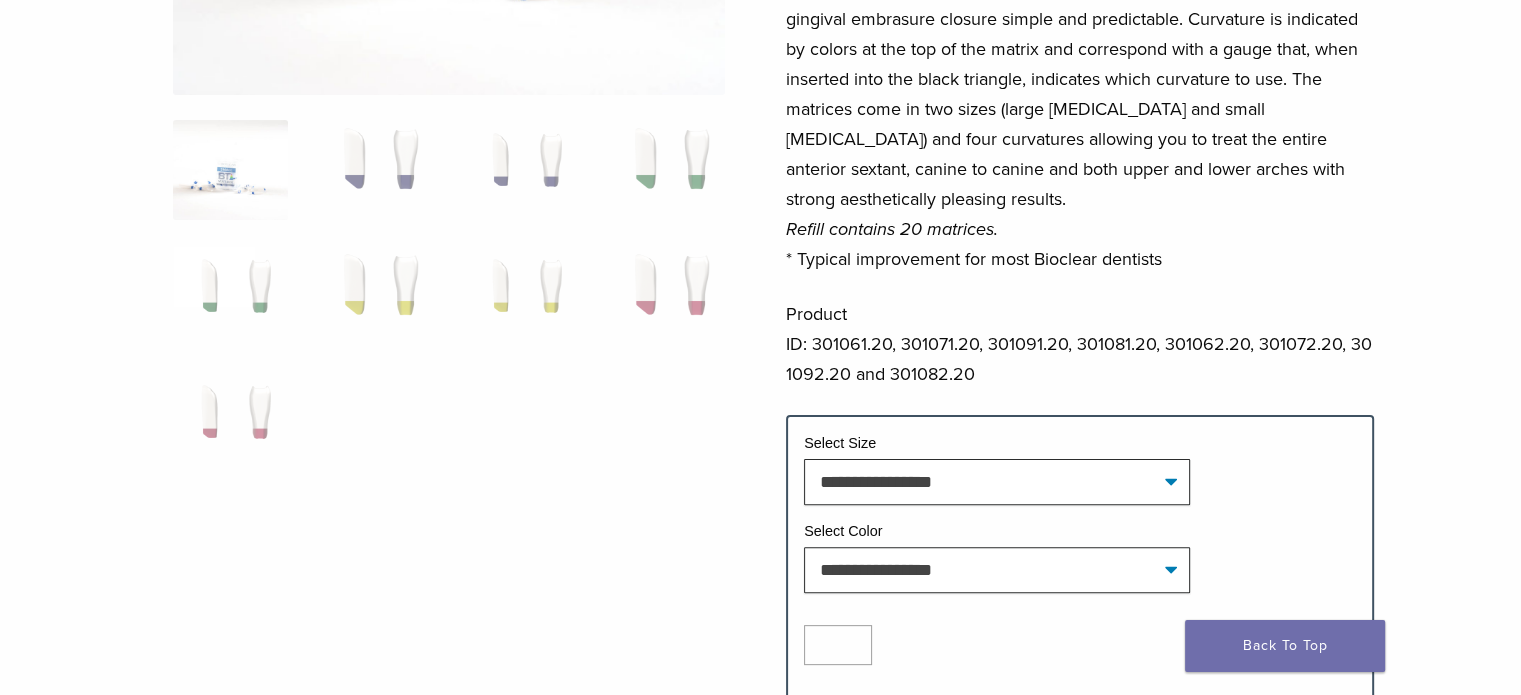 scroll, scrollTop: 458, scrollLeft: 0, axis: vertical 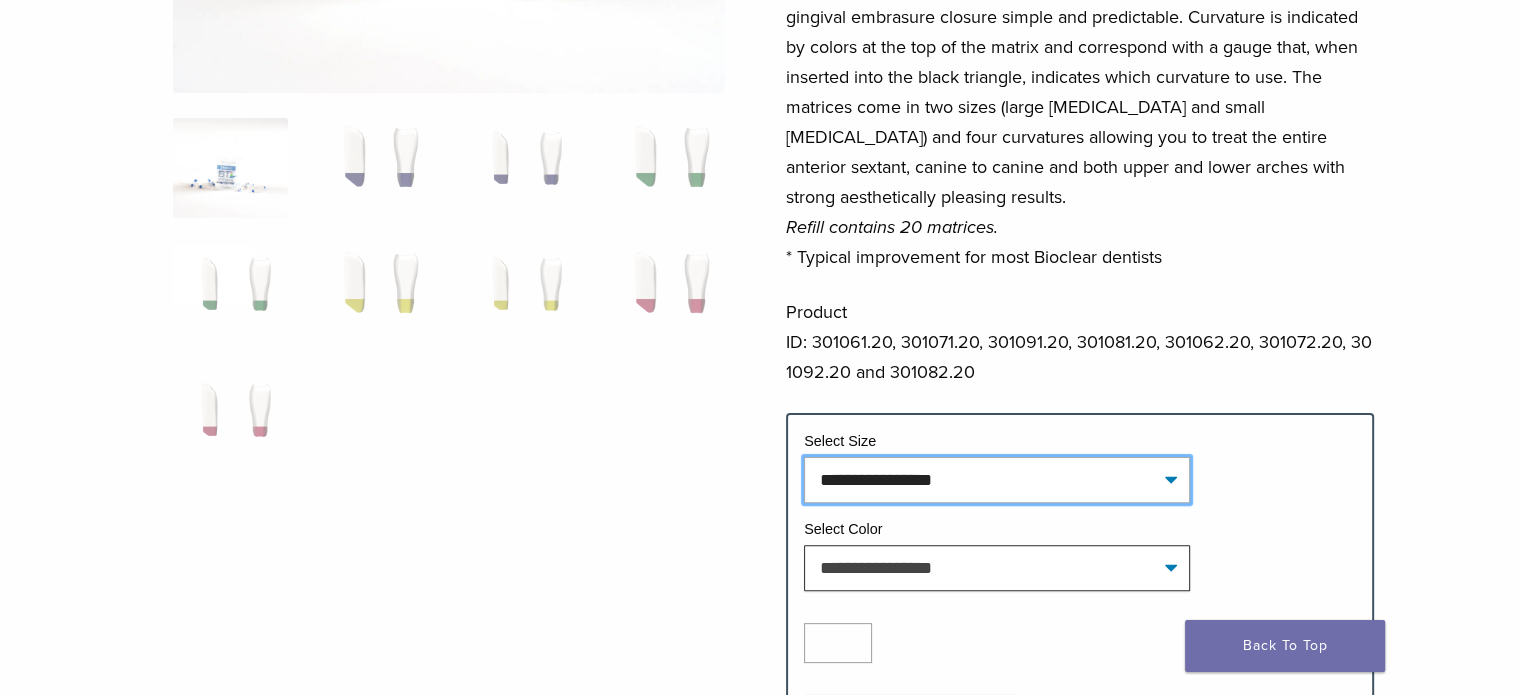 click on "**********" 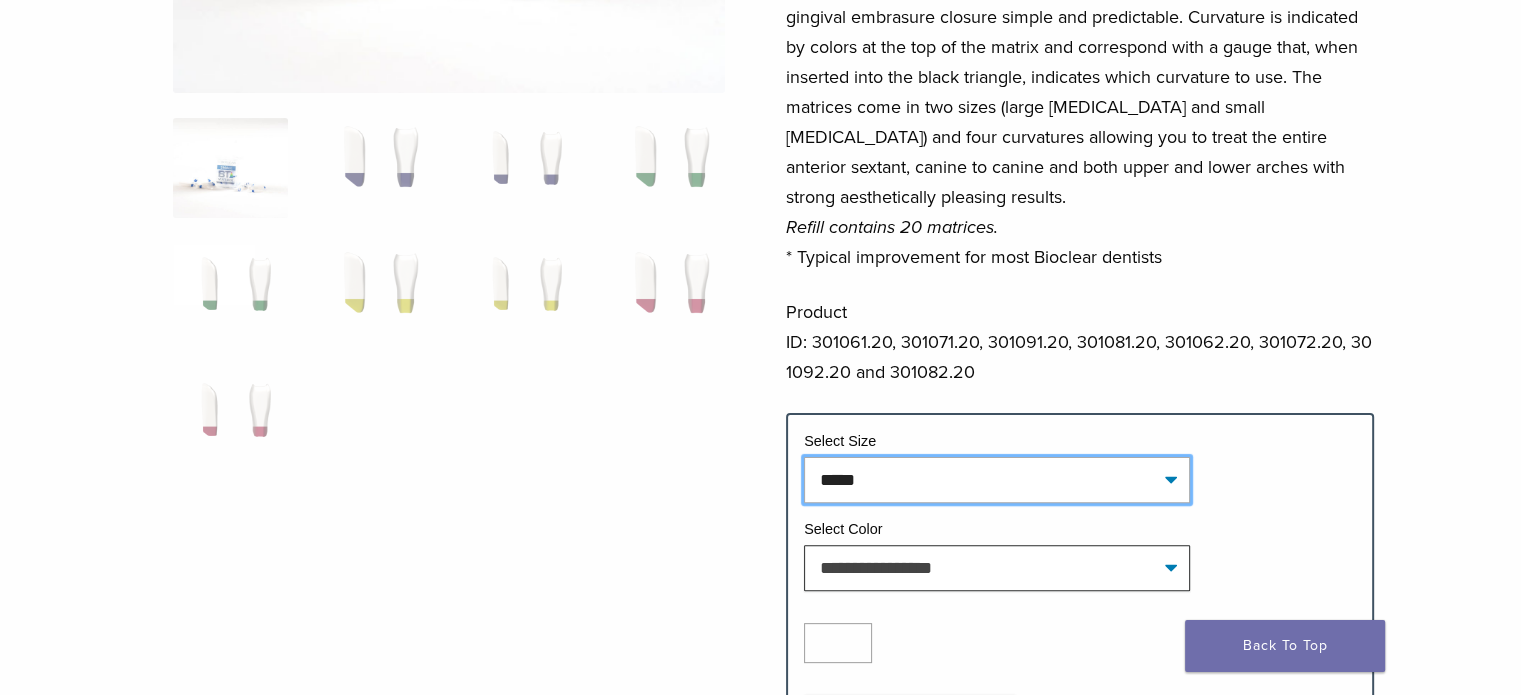 click on "**********" 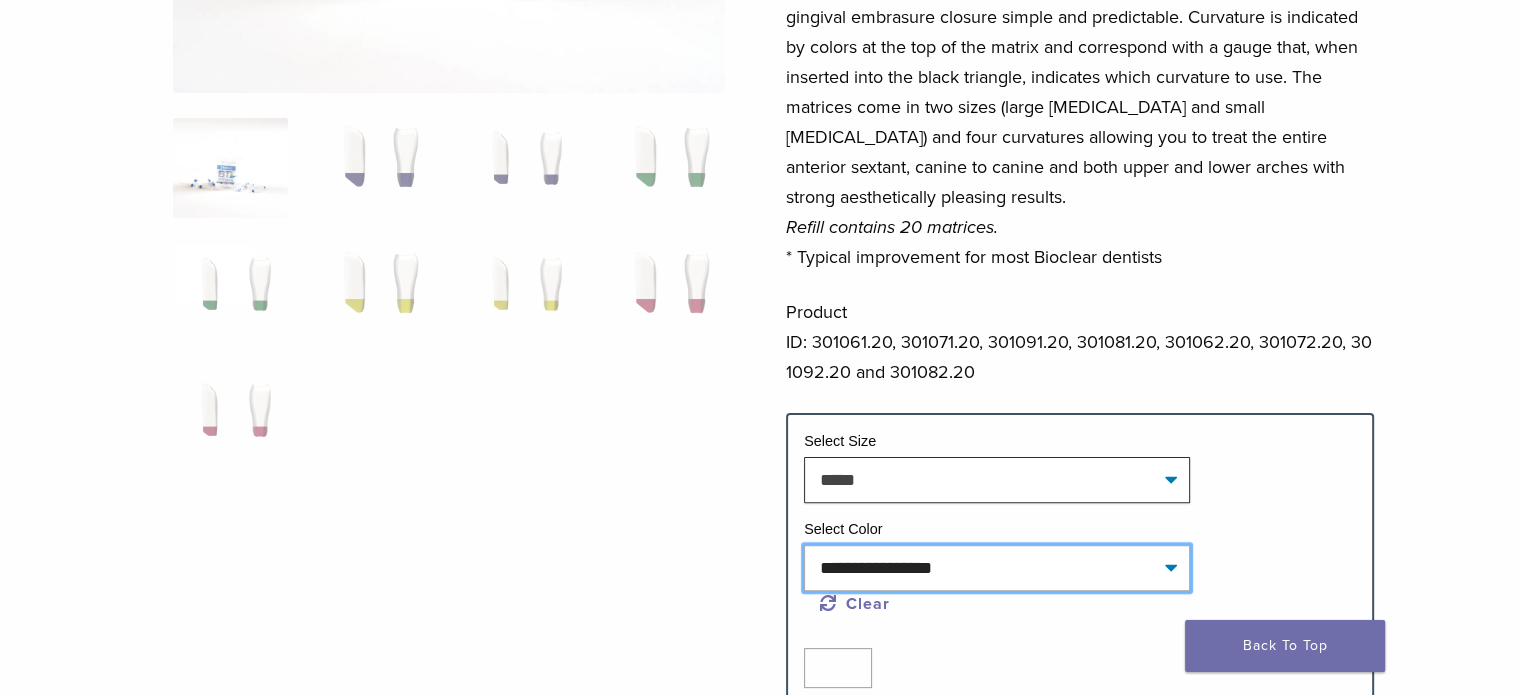 click on "**********" 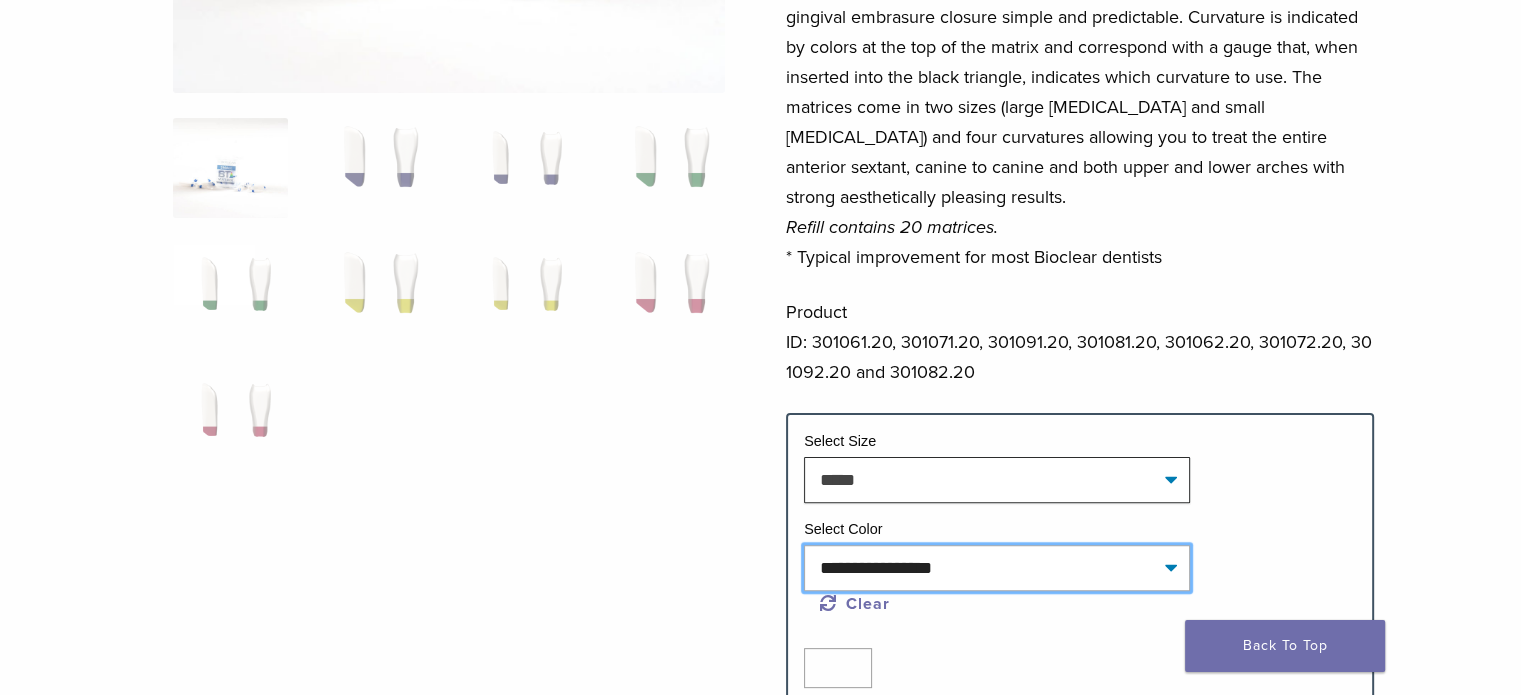 select on "****" 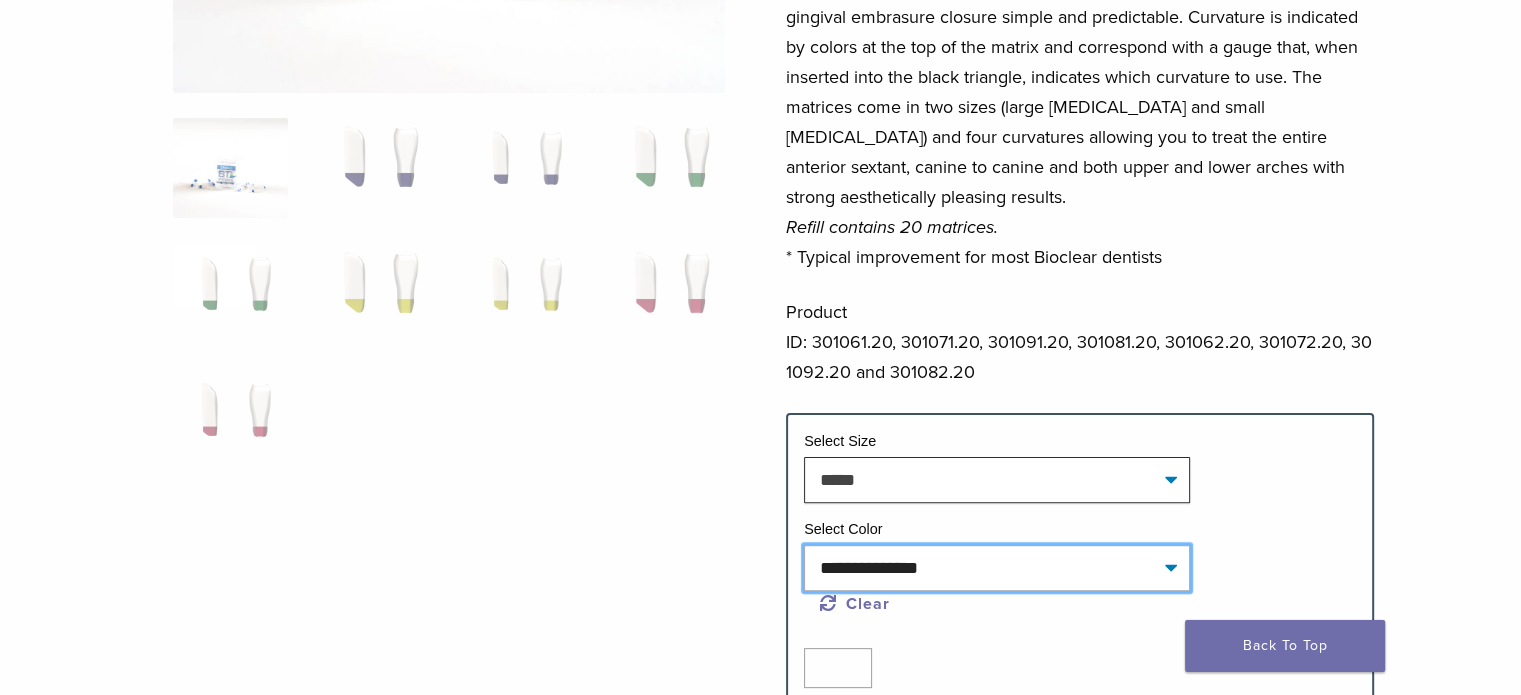 click on "**********" 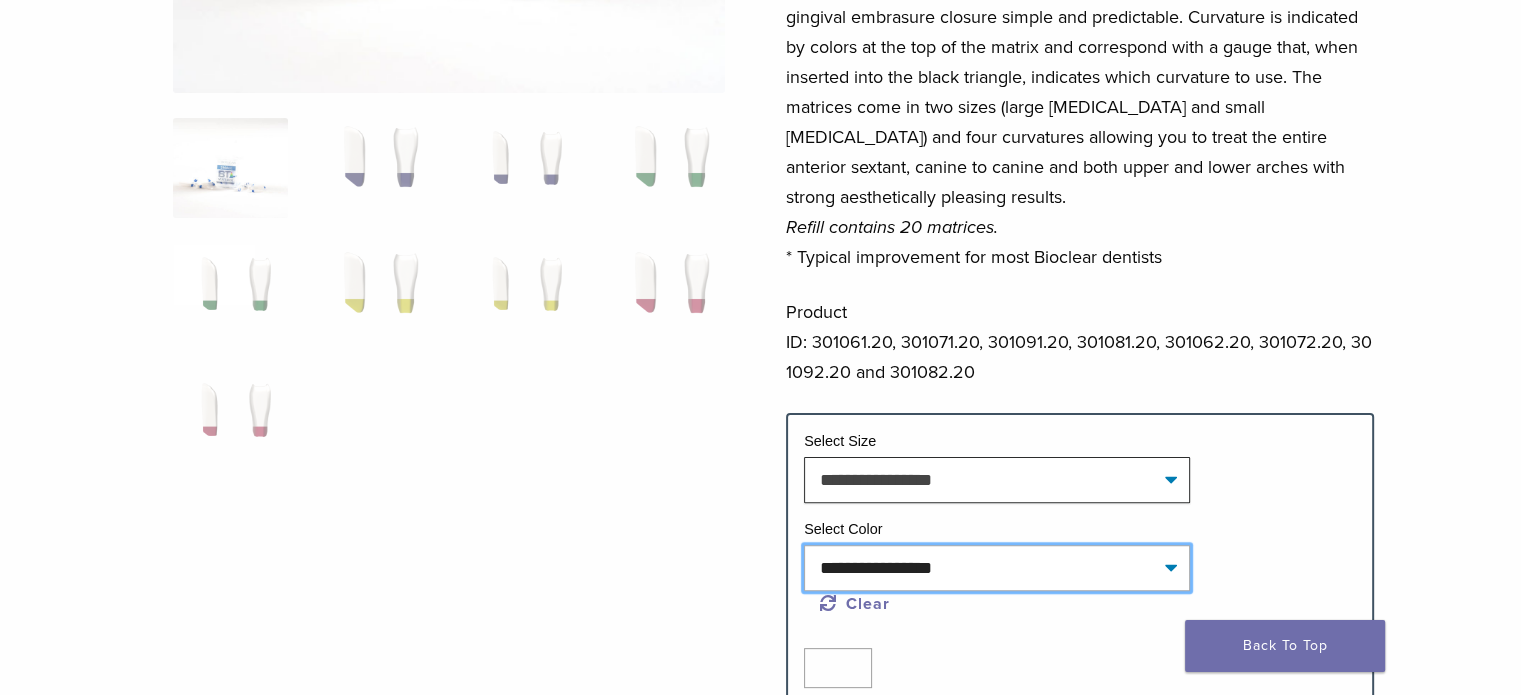 select on "*****" 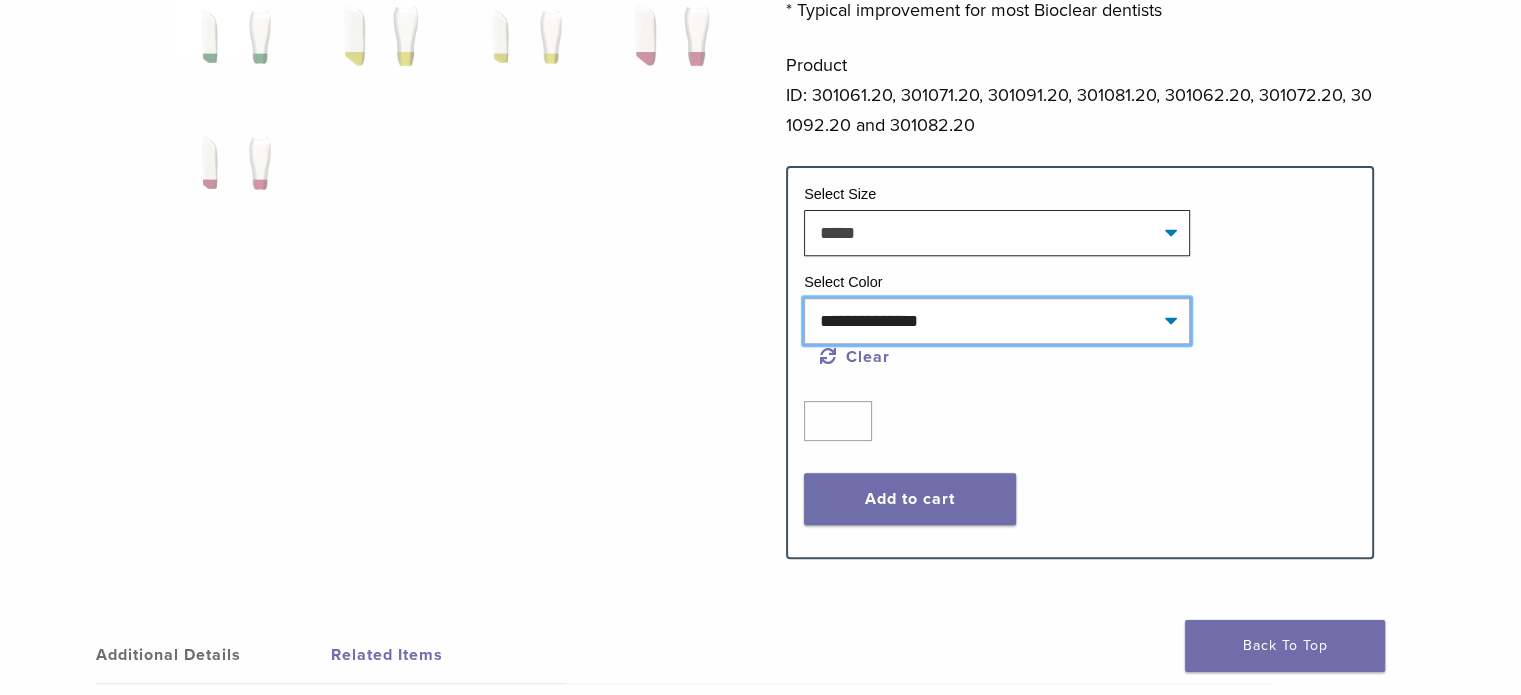 scroll, scrollTop: 707, scrollLeft: 0, axis: vertical 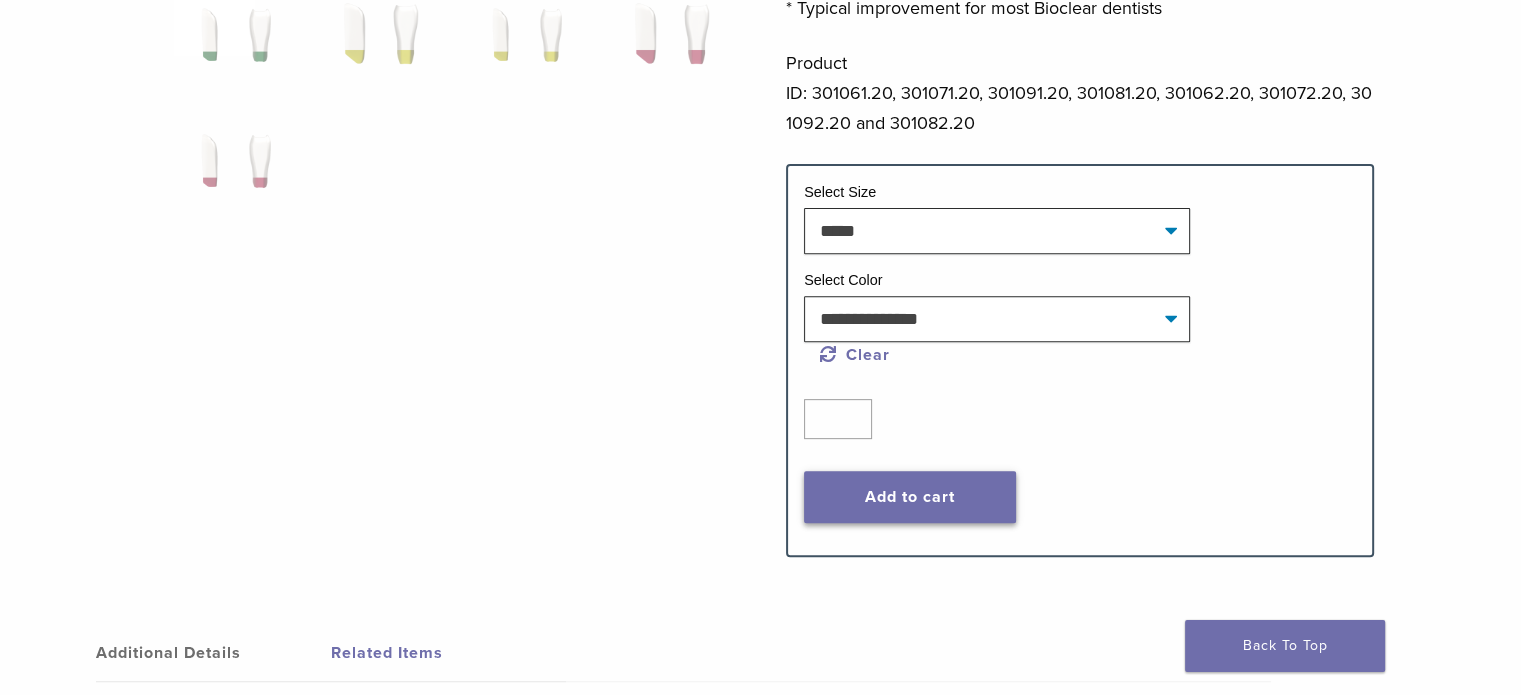 click on "Add to cart" 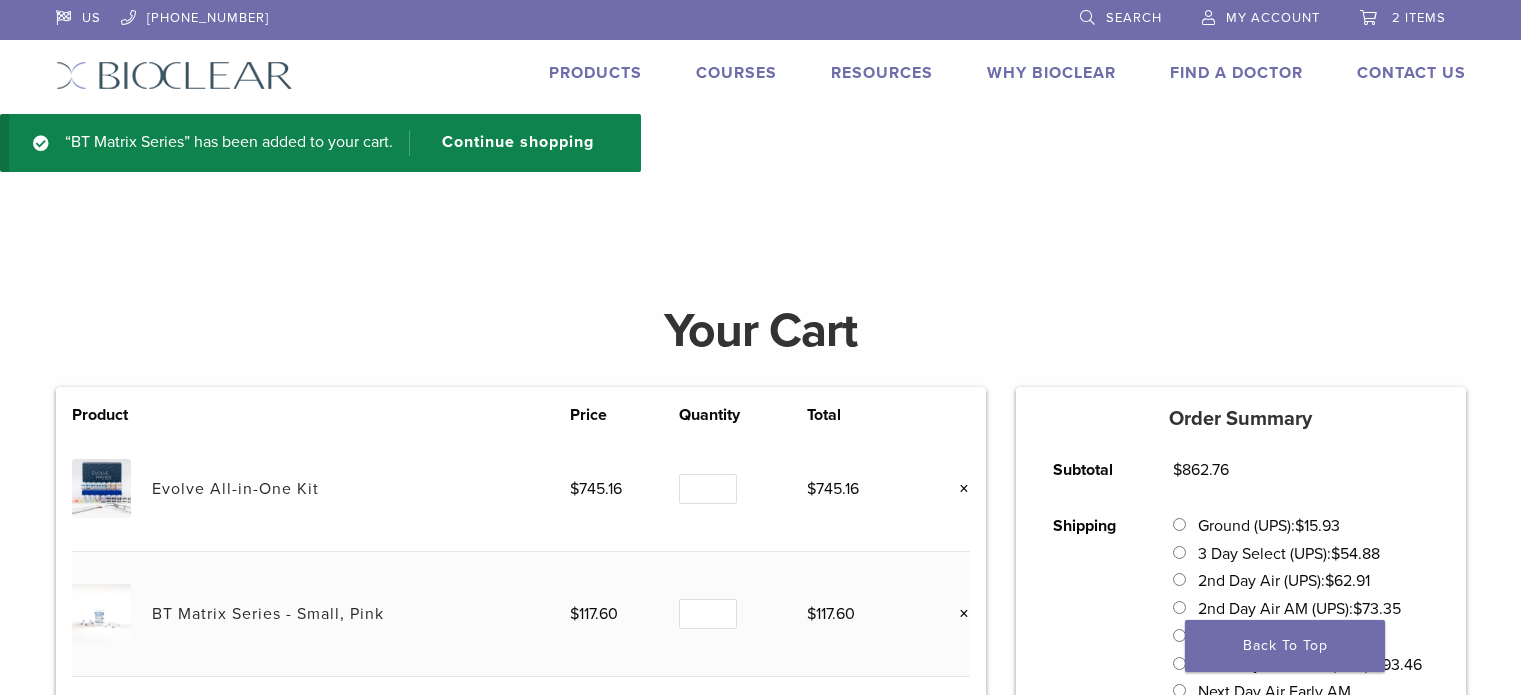 scroll, scrollTop: 0, scrollLeft: 0, axis: both 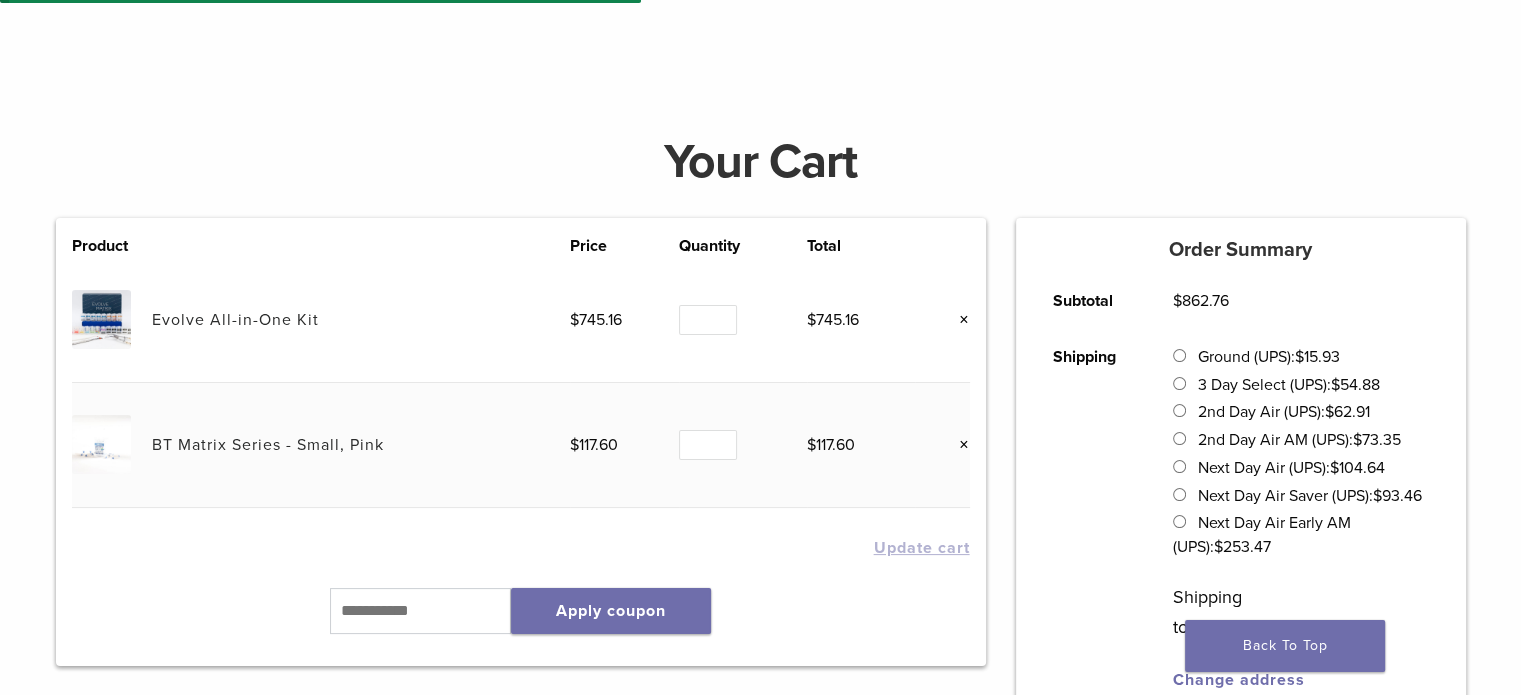 click on "×" at bounding box center (957, 320) 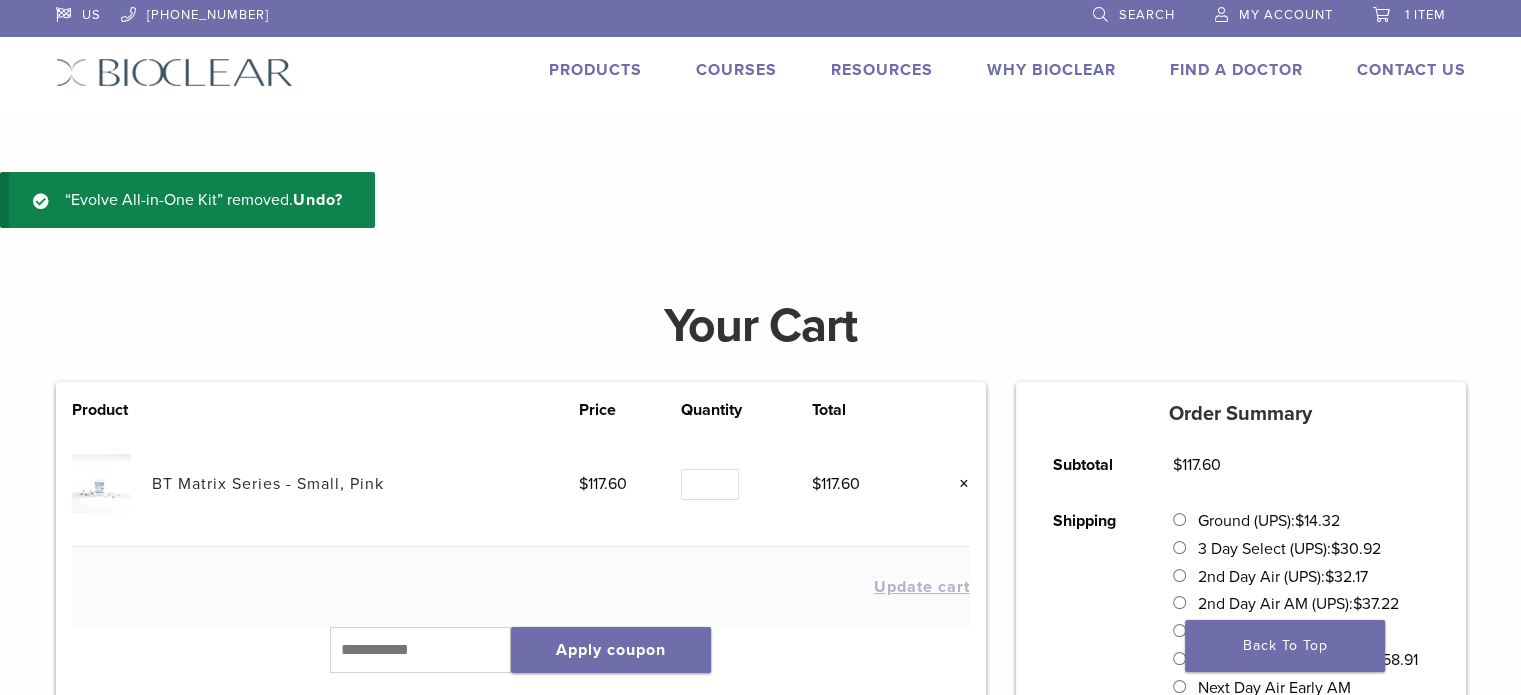 scroll, scrollTop: 0, scrollLeft: 0, axis: both 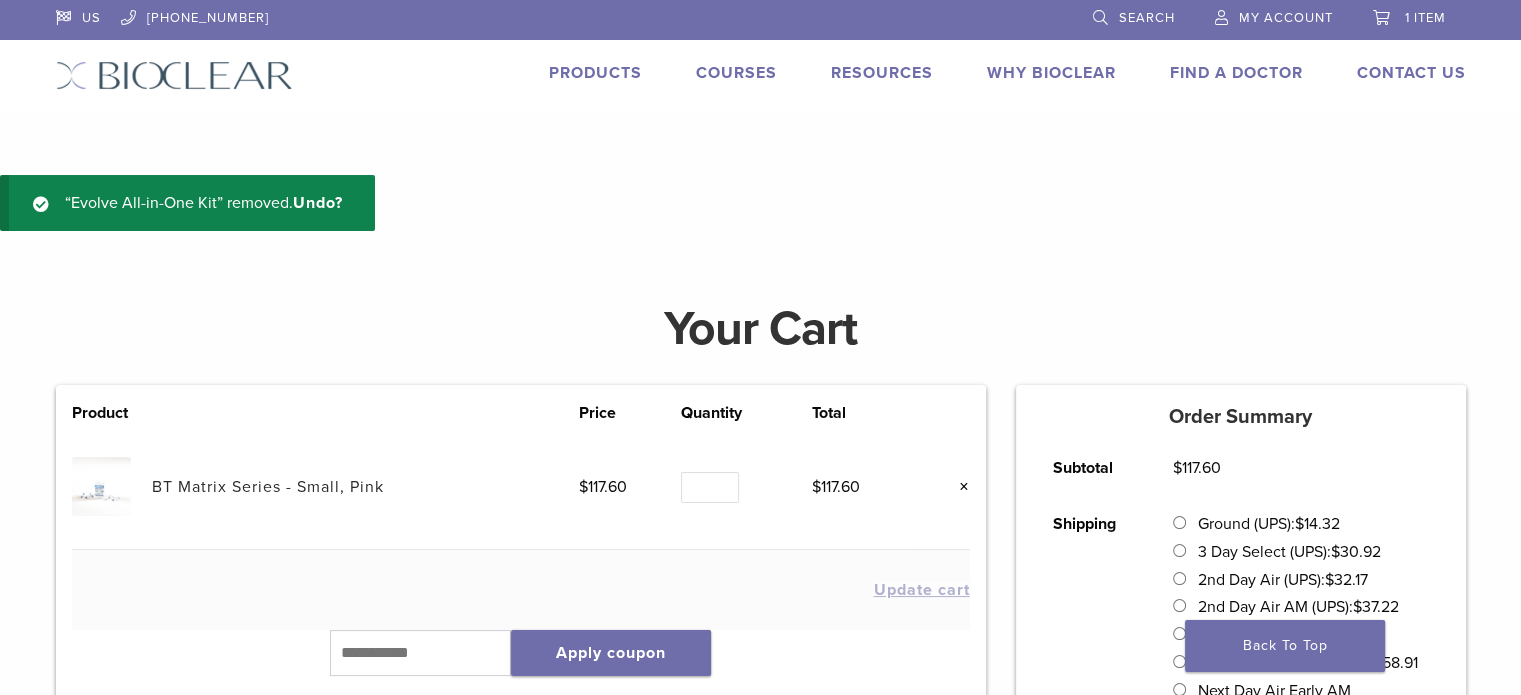 click on "Products" at bounding box center [595, 73] 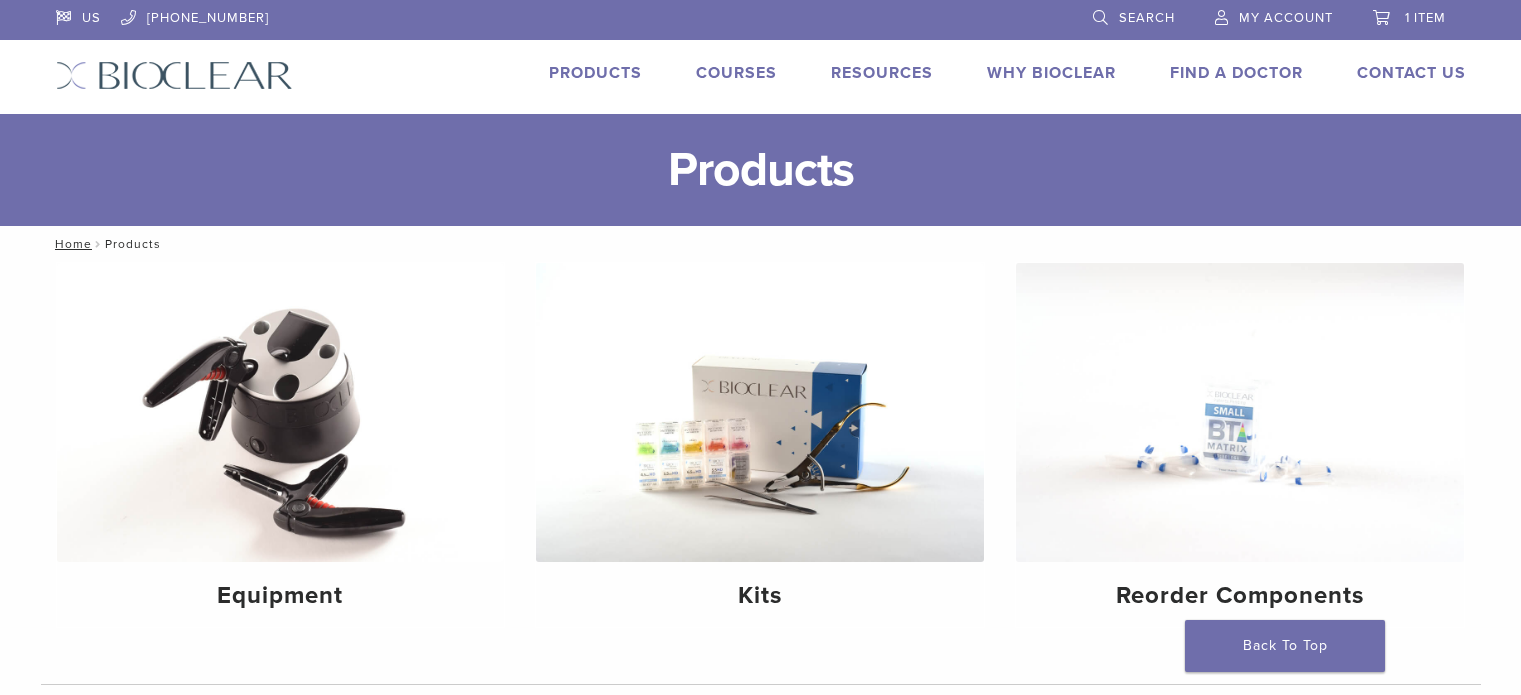 scroll, scrollTop: 0, scrollLeft: 0, axis: both 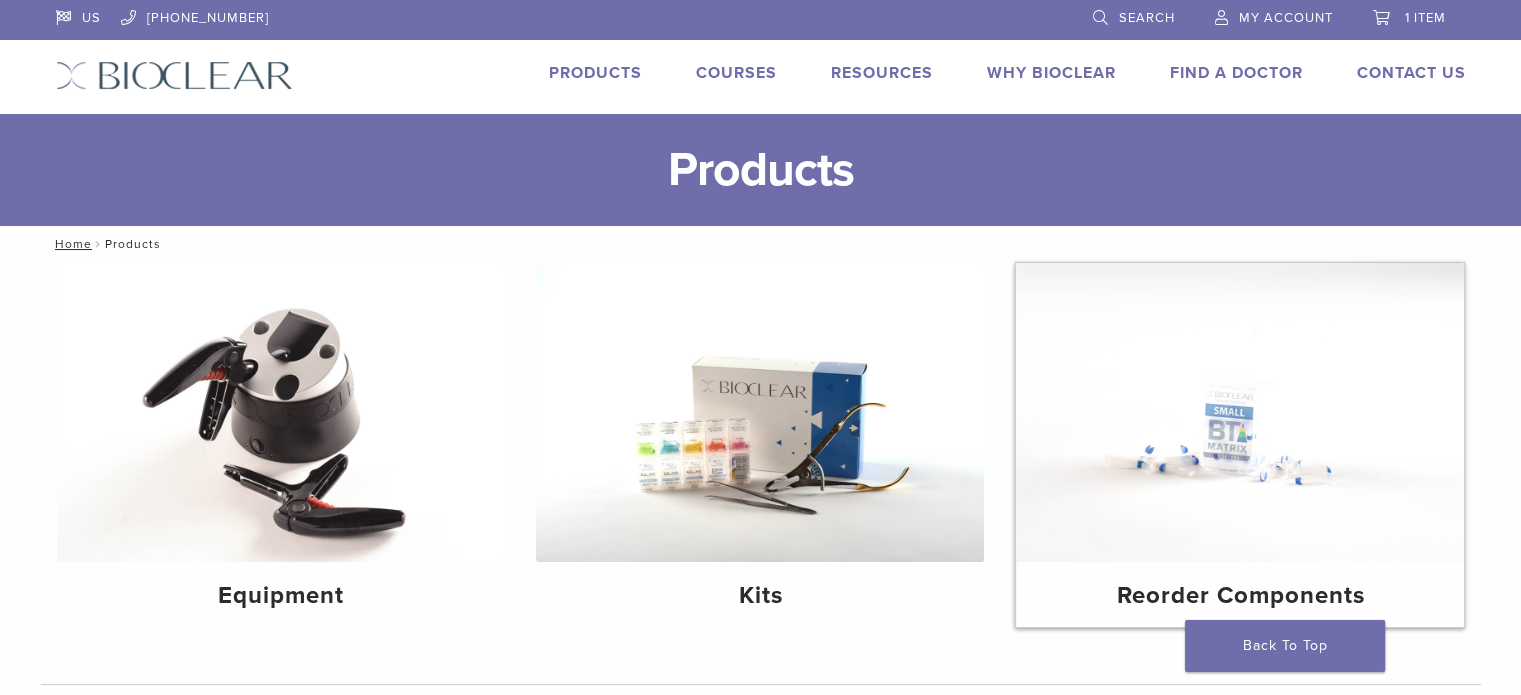 click at bounding box center [1240, 412] 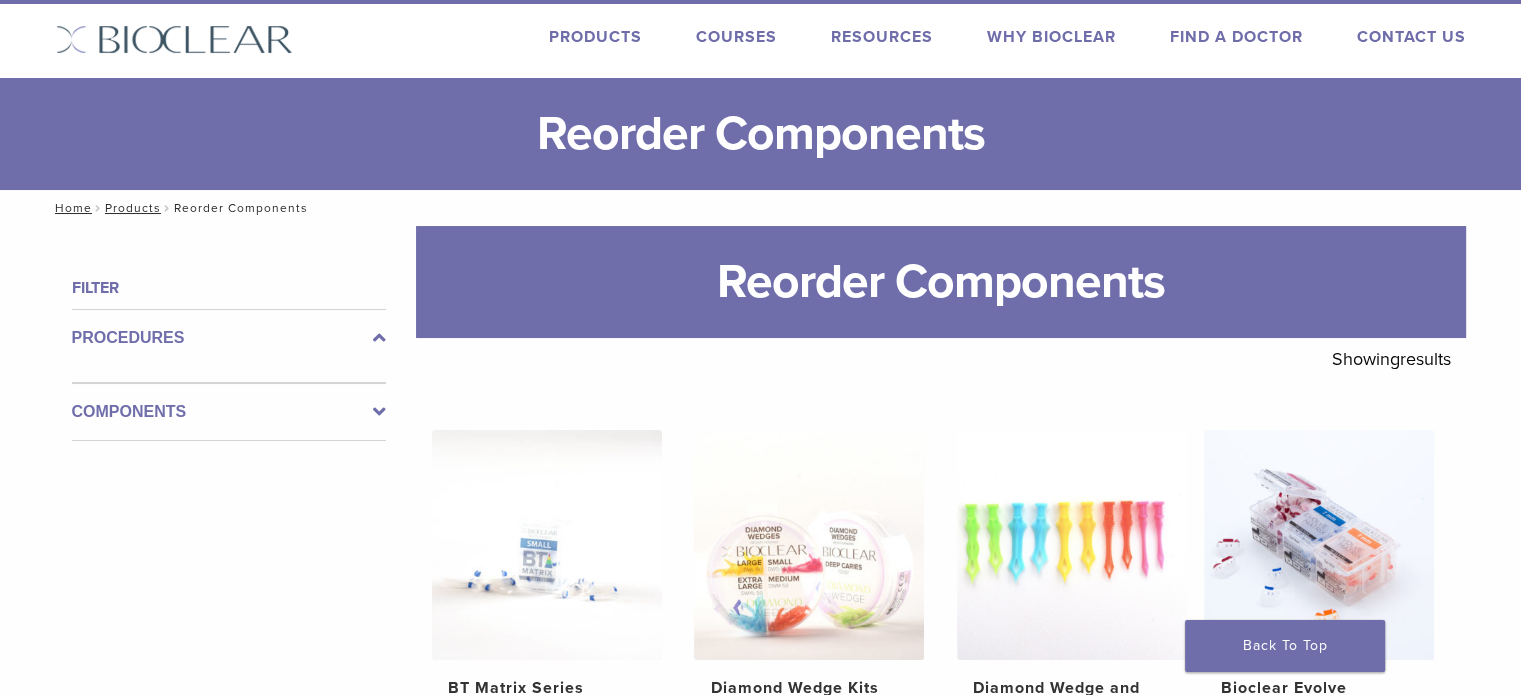 scroll, scrollTop: 36, scrollLeft: 0, axis: vertical 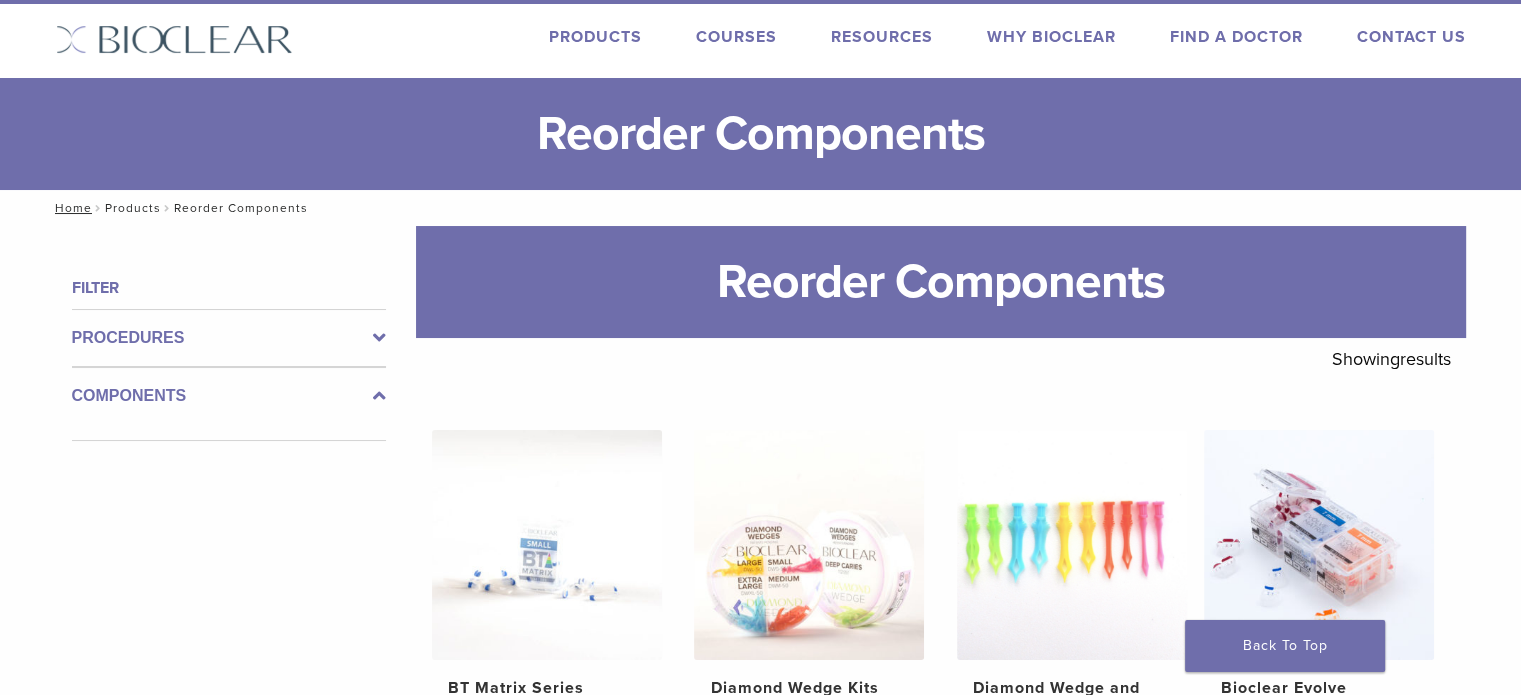 click on "Products" at bounding box center [133, 208] 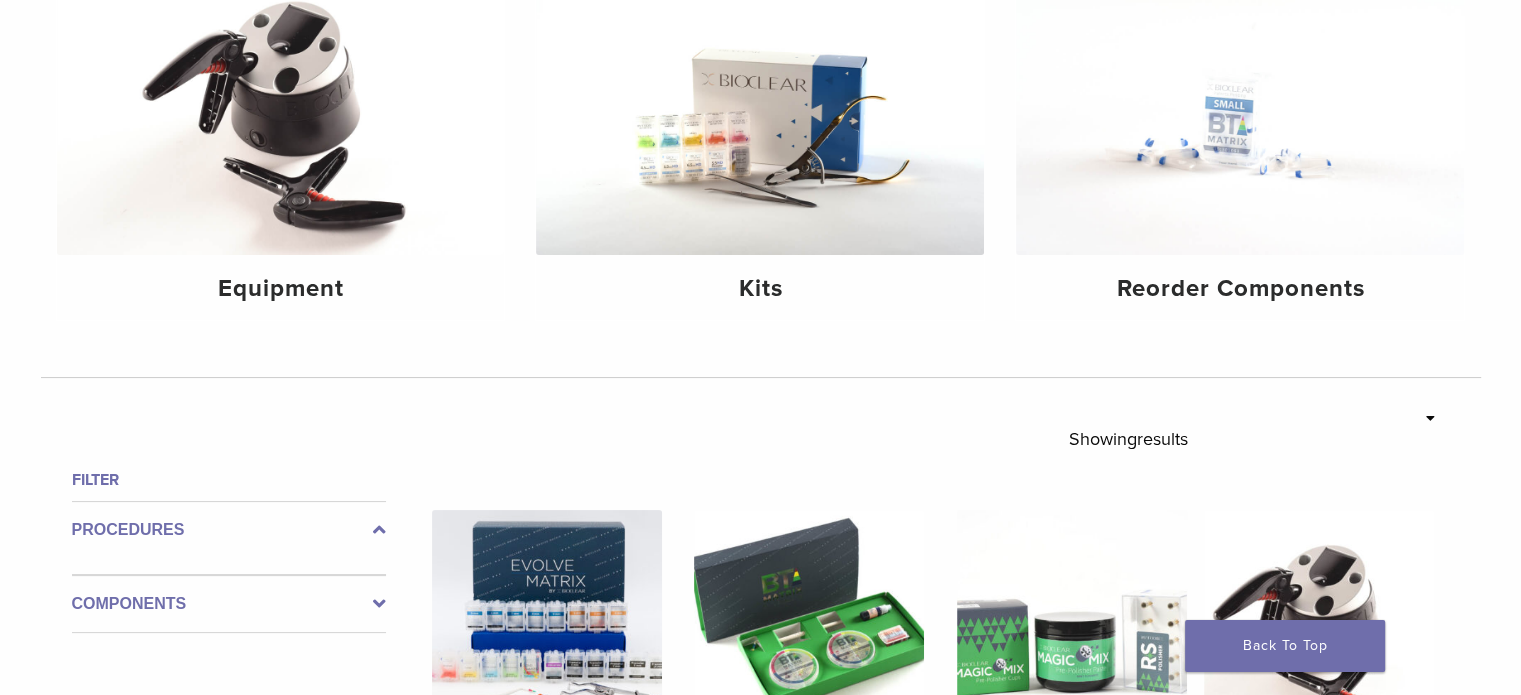 scroll, scrollTop: 308, scrollLeft: 0, axis: vertical 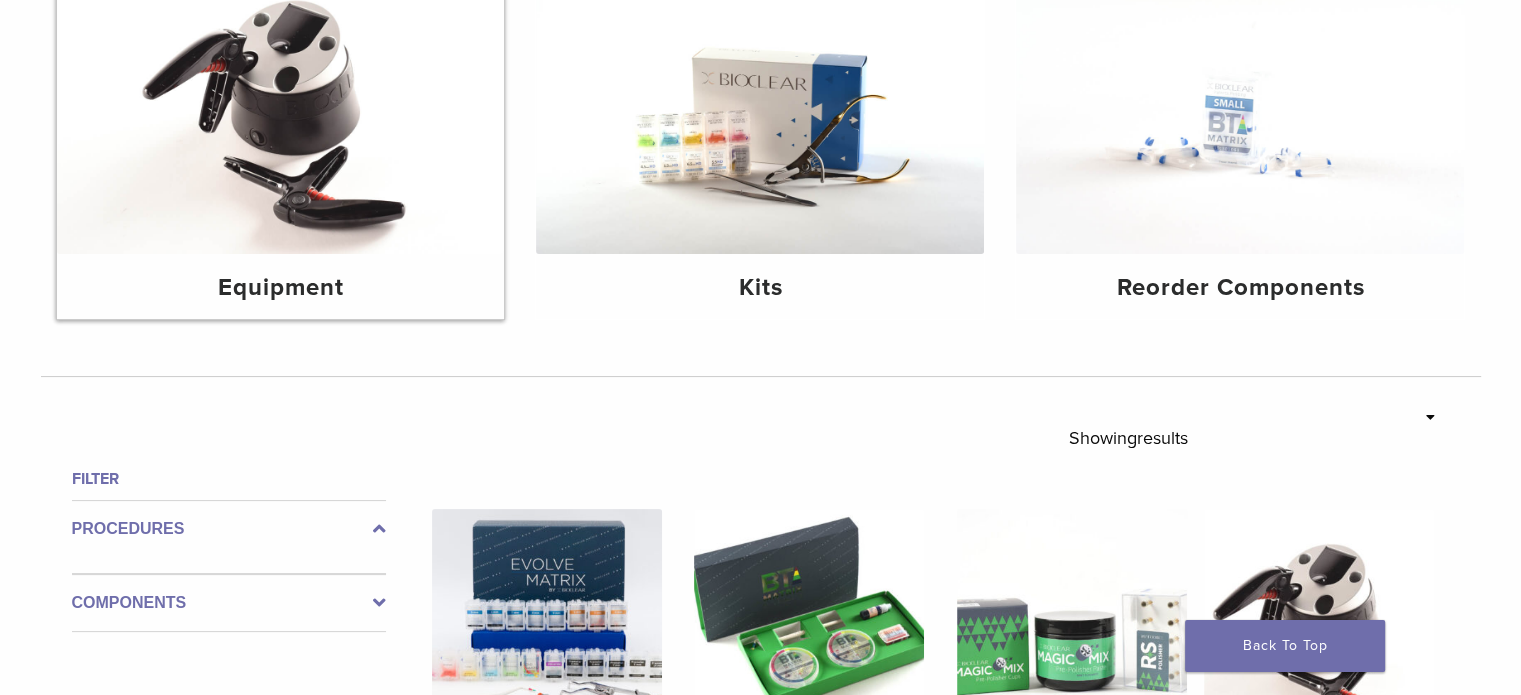 click at bounding box center (281, 104) 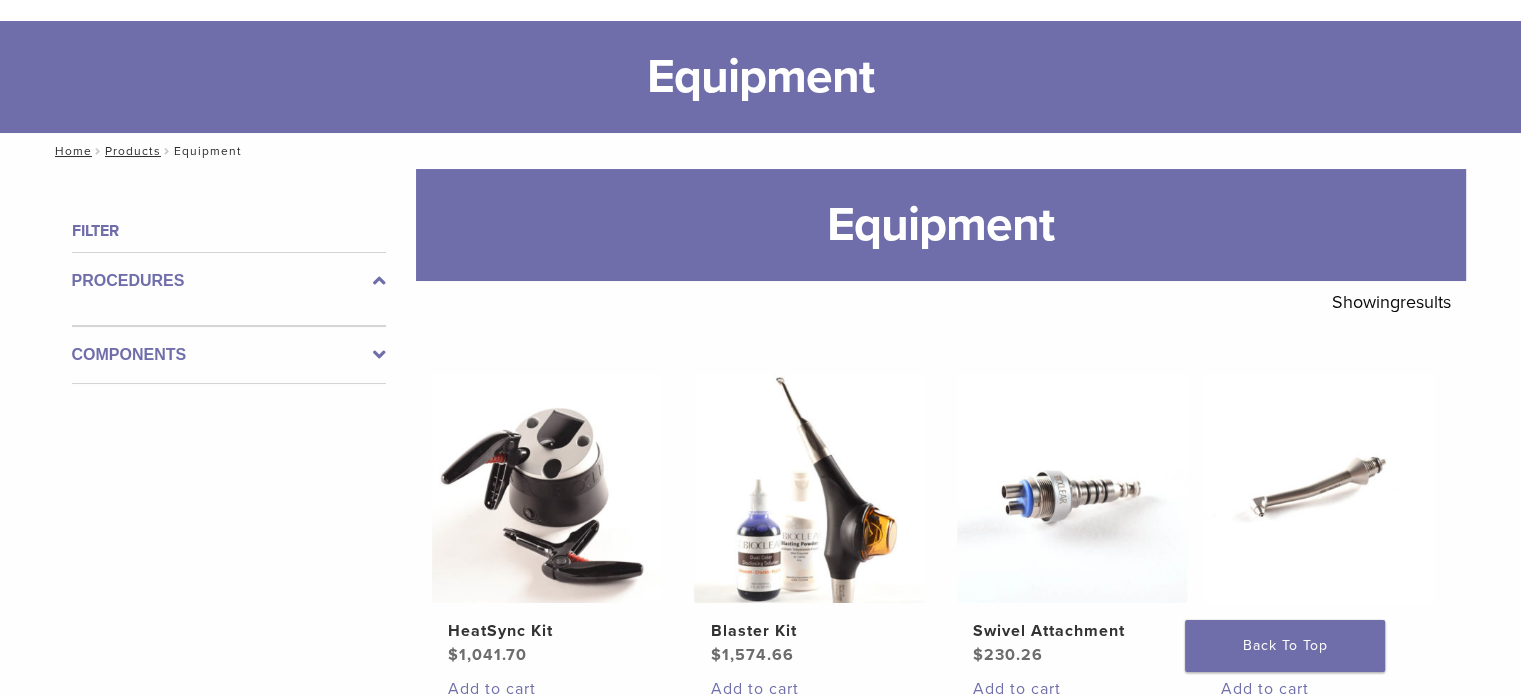scroll, scrollTop: 92, scrollLeft: 0, axis: vertical 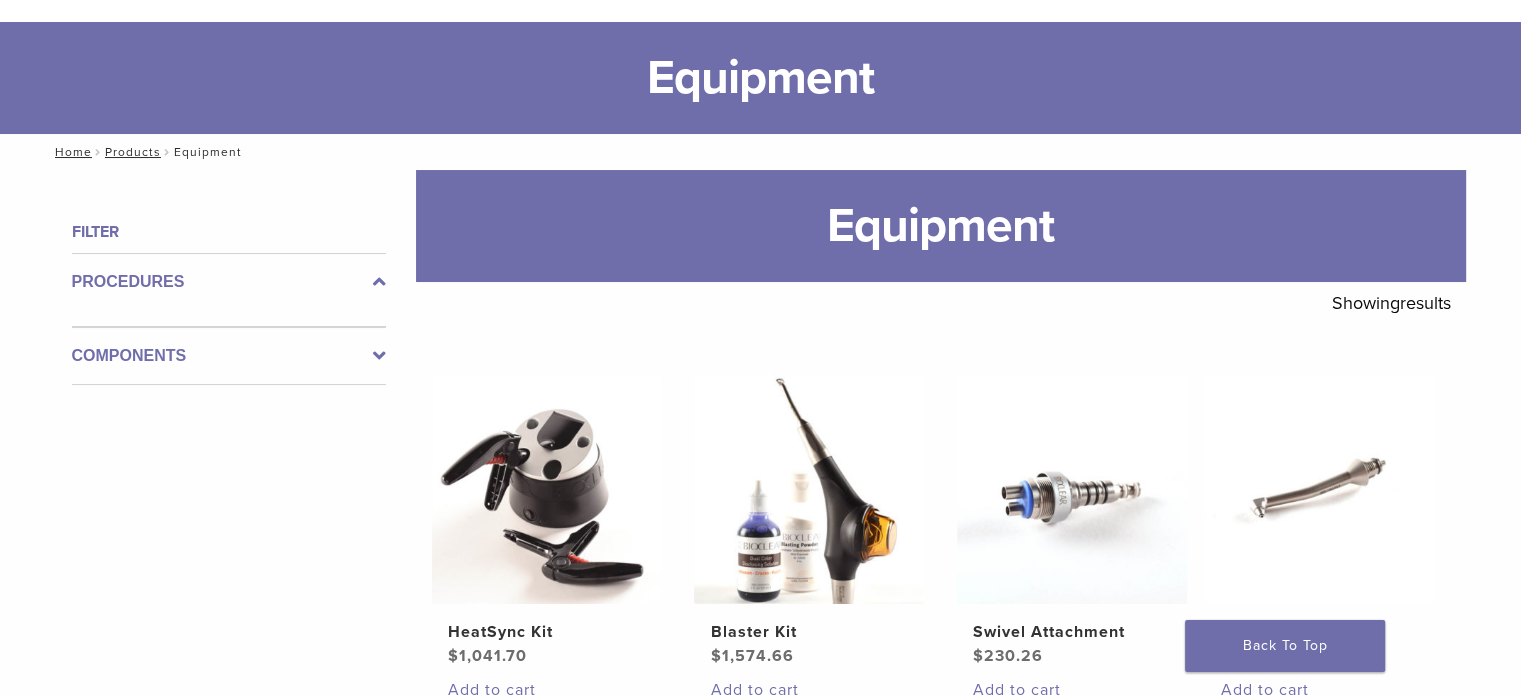 click on "Products" at bounding box center (133, 152) 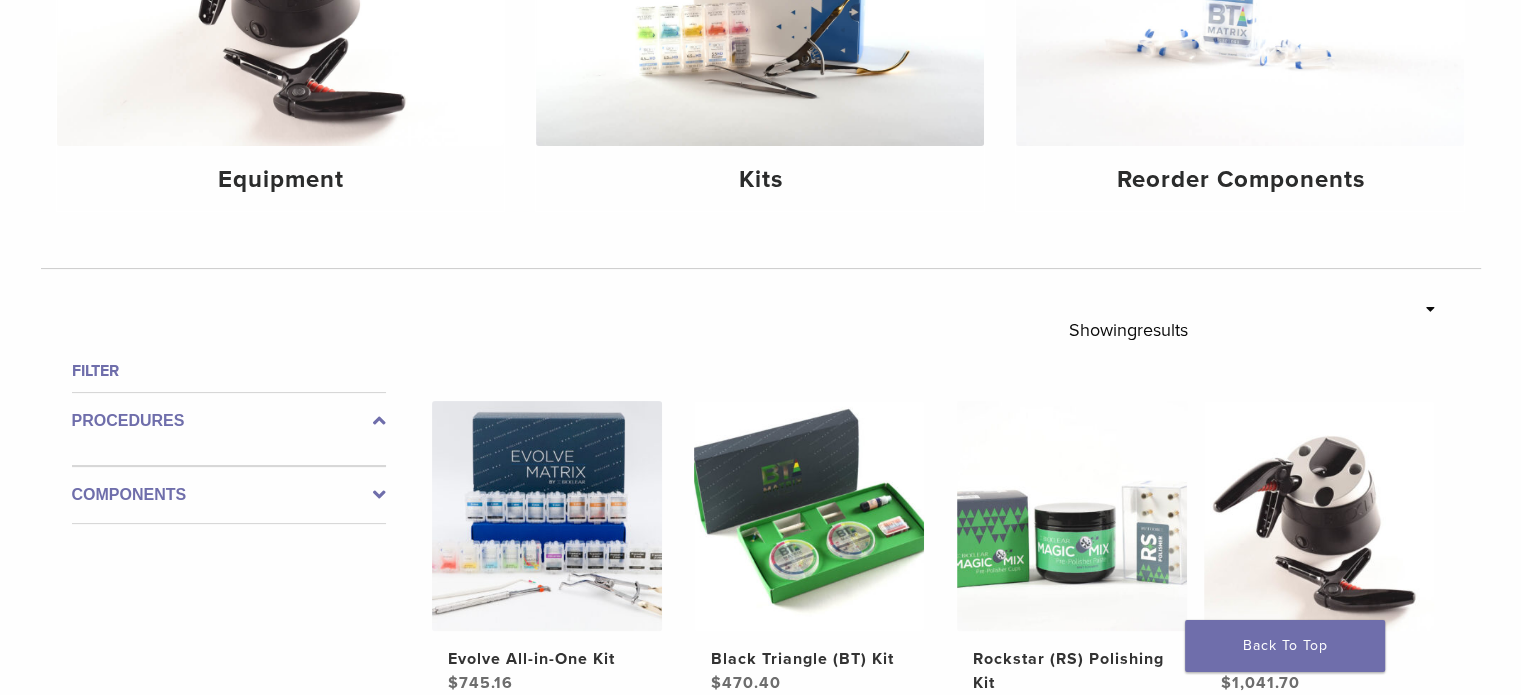 scroll, scrollTop: 419, scrollLeft: 0, axis: vertical 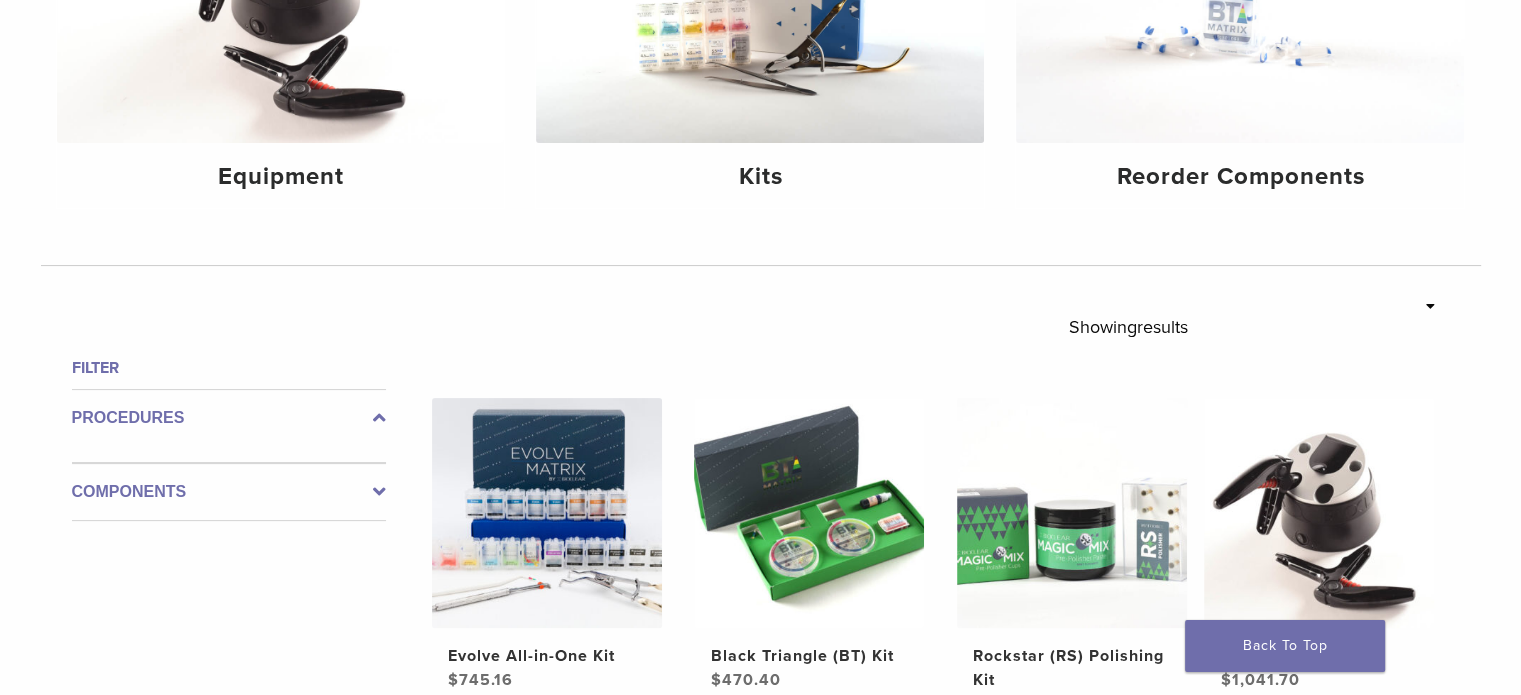 click on "Components" at bounding box center (229, 492) 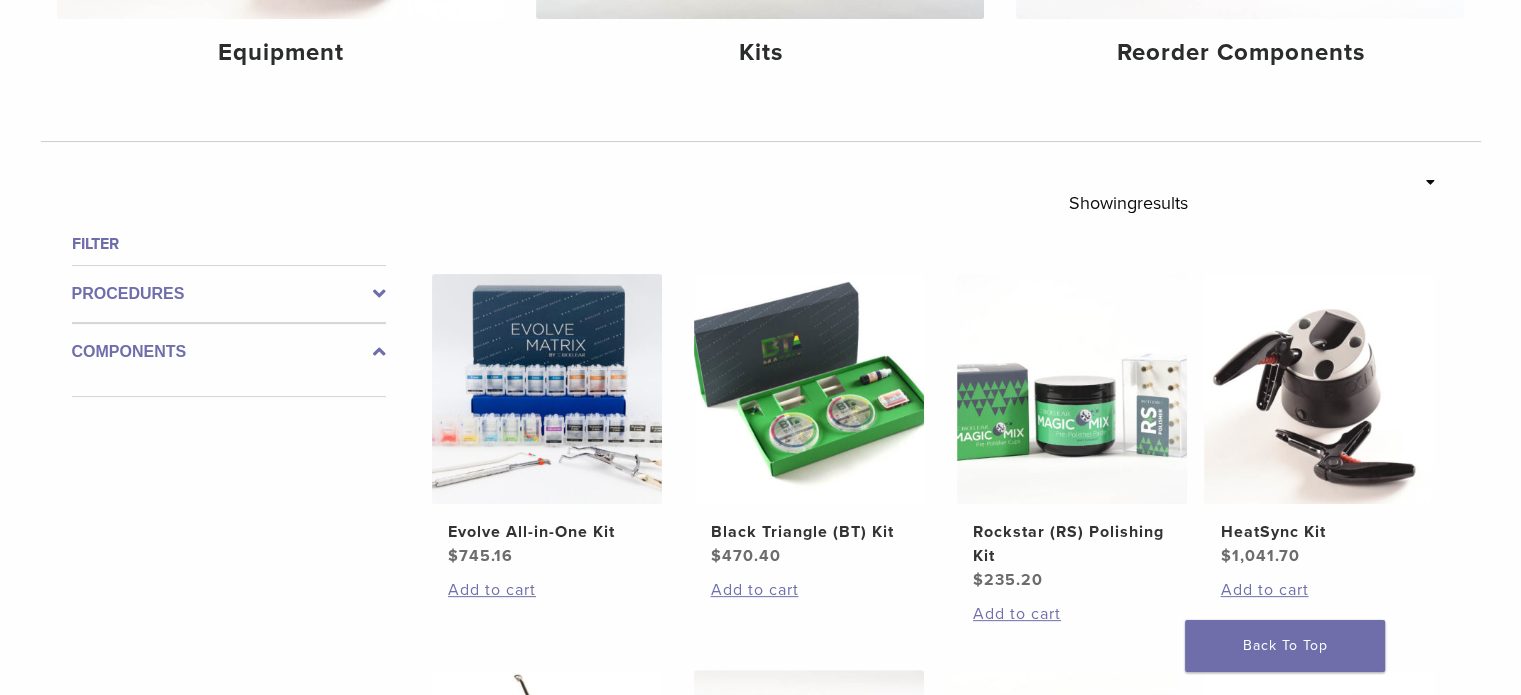 scroll, scrollTop: 540, scrollLeft: 0, axis: vertical 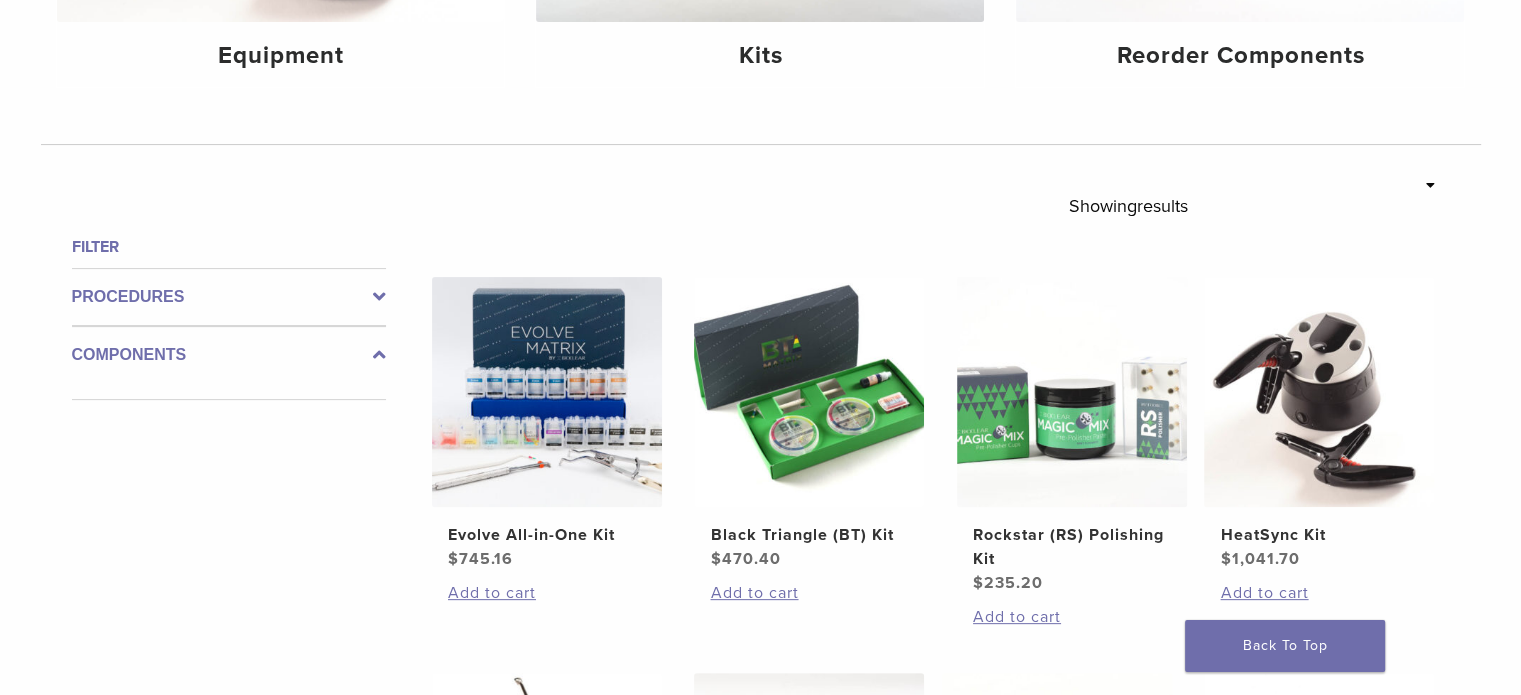 click on "Components" at bounding box center [229, 363] 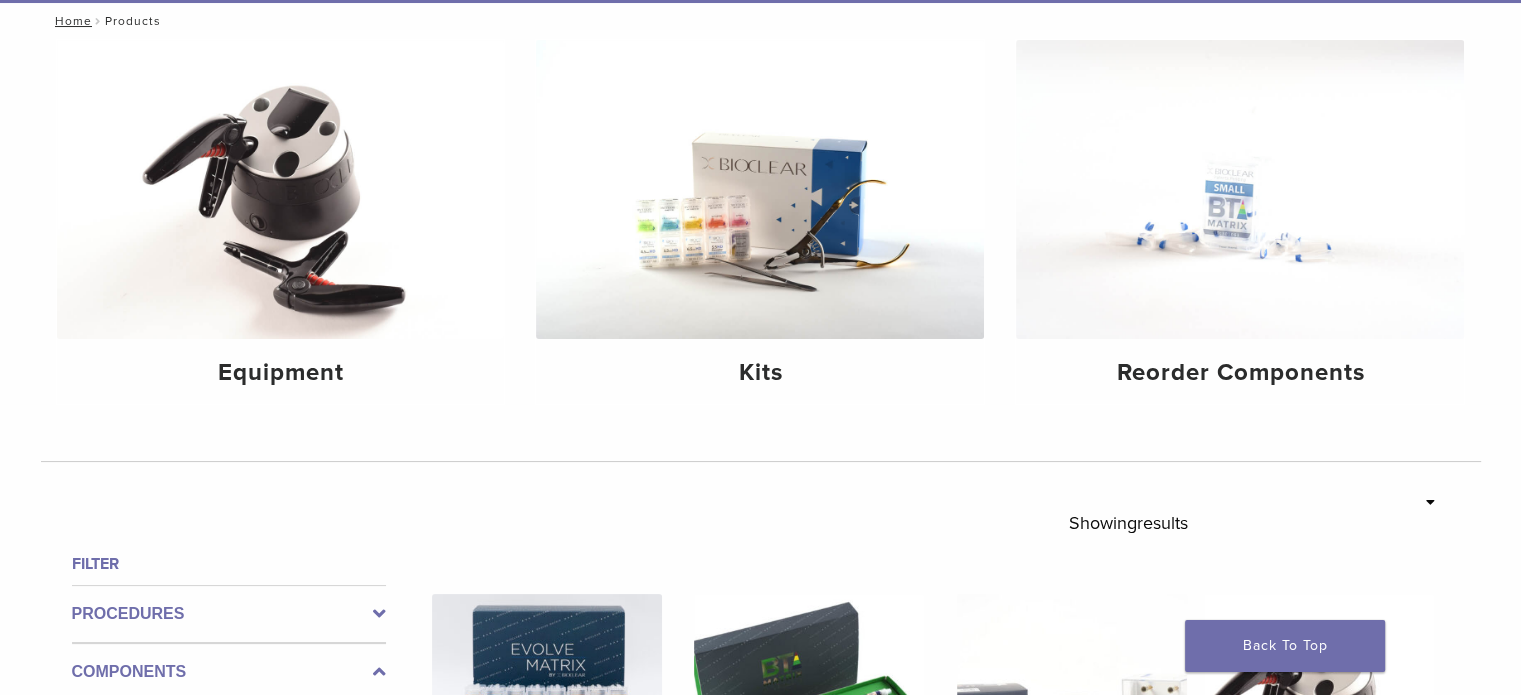 scroll, scrollTop: 222, scrollLeft: 0, axis: vertical 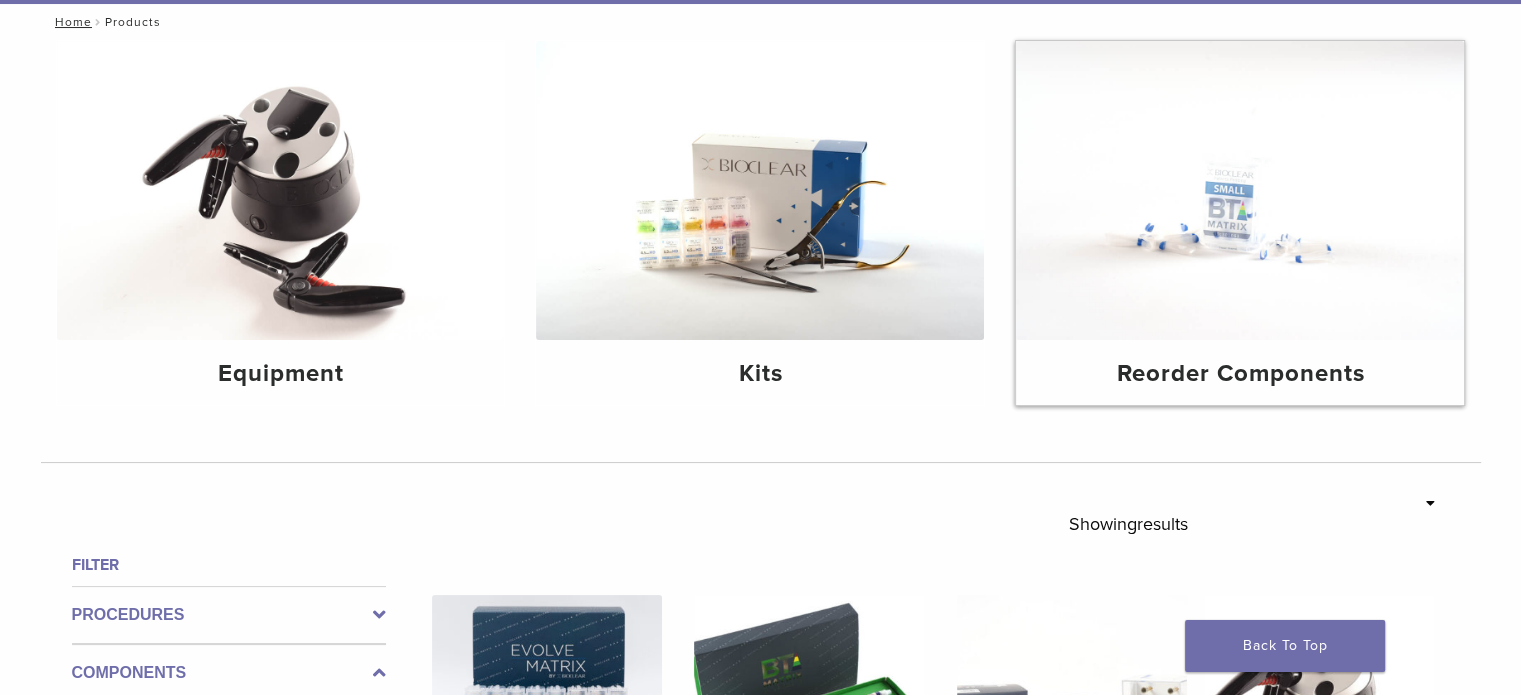 click at bounding box center (1240, 190) 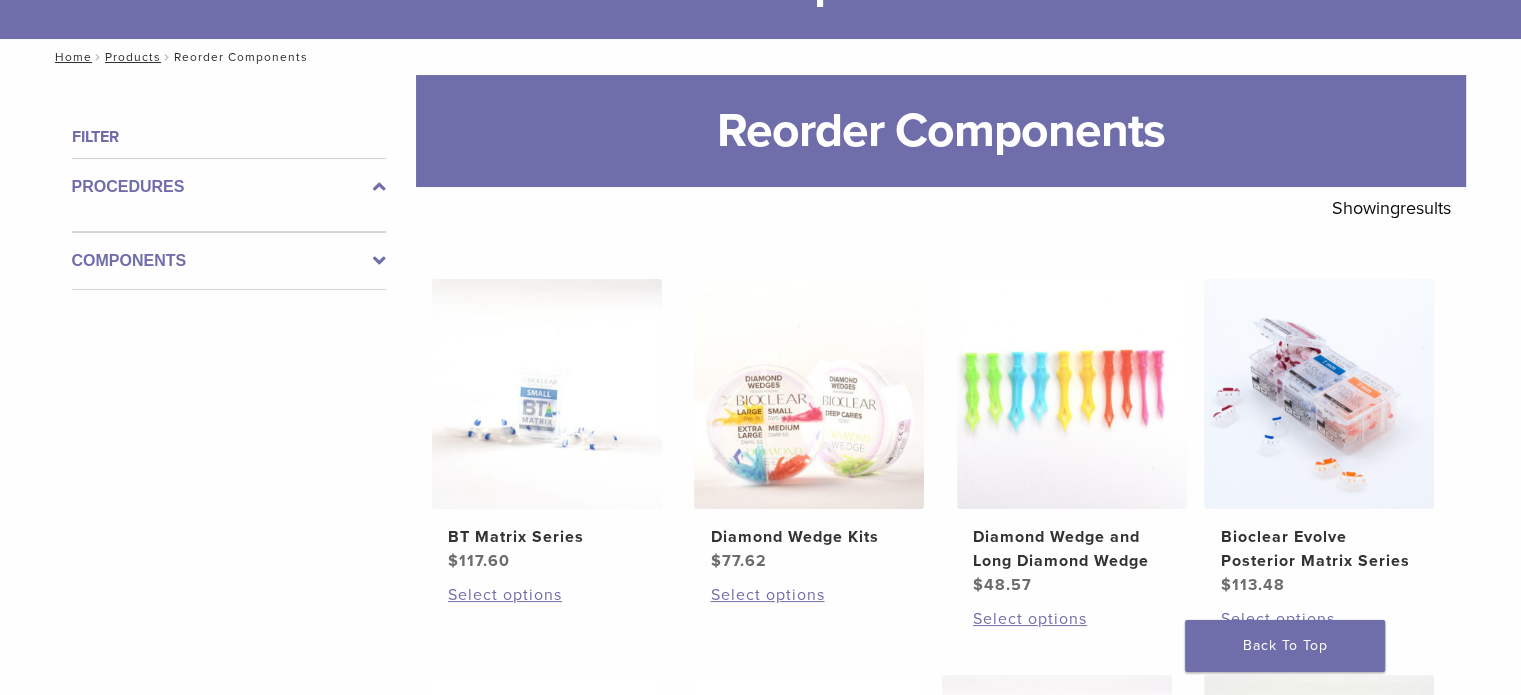 scroll, scrollTop: 0, scrollLeft: 0, axis: both 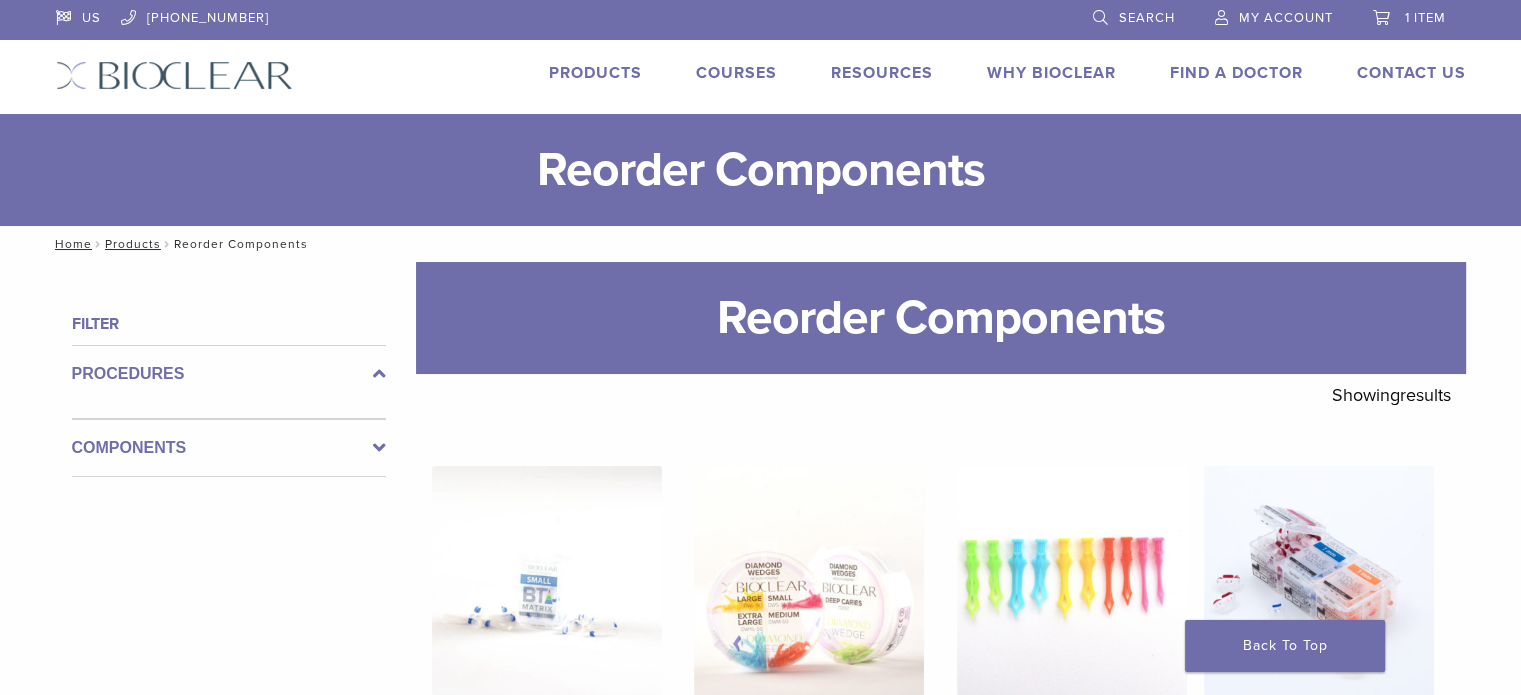 click on "Search" at bounding box center [1147, 18] 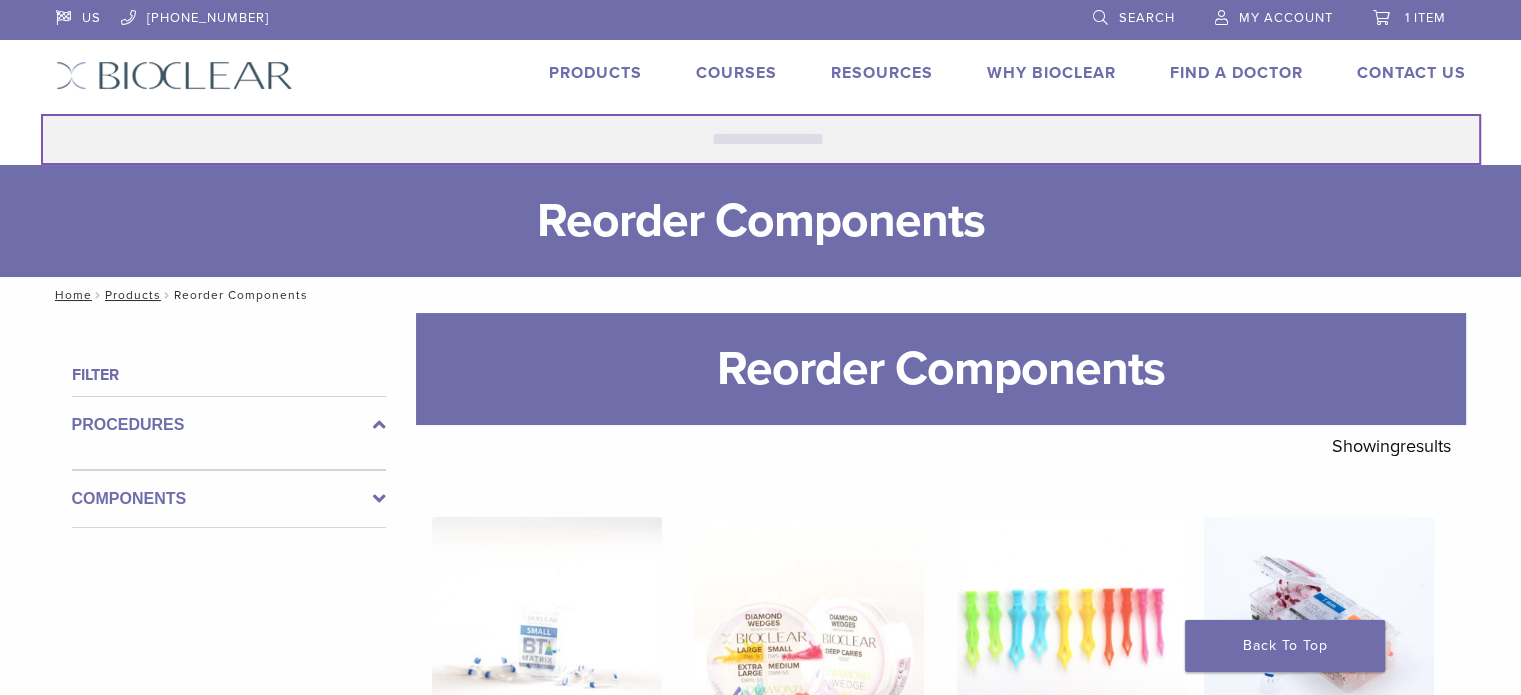 click on "Search for:" at bounding box center [761, 139] 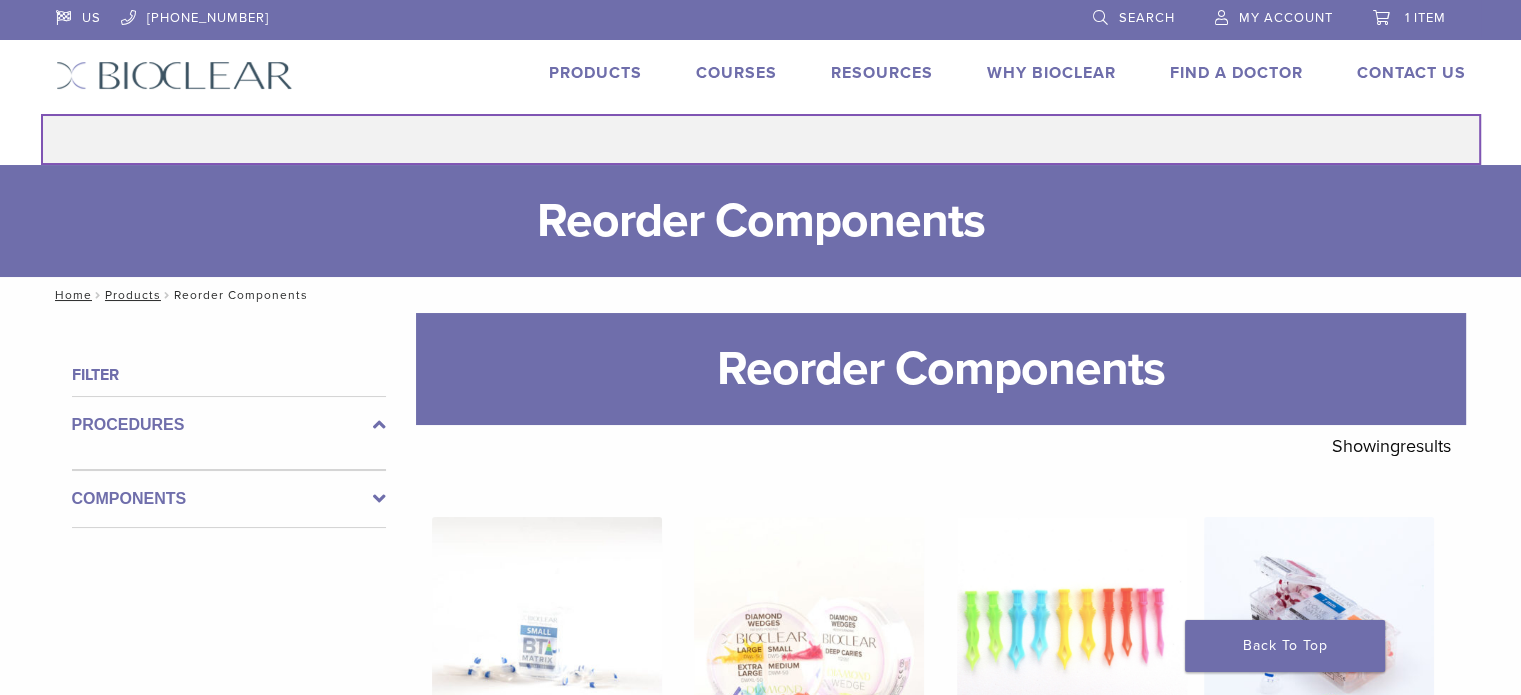 click on "Search for:" at bounding box center [761, 139] 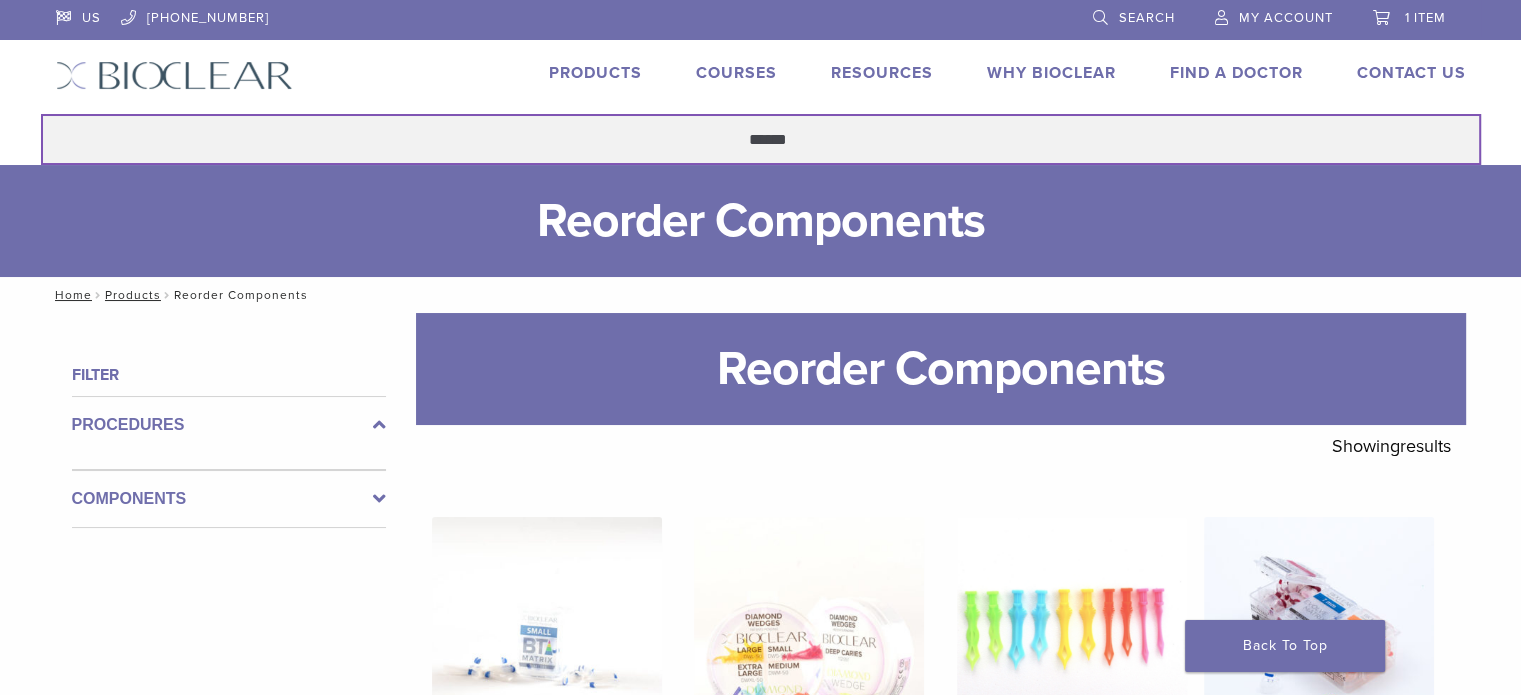 type on "******" 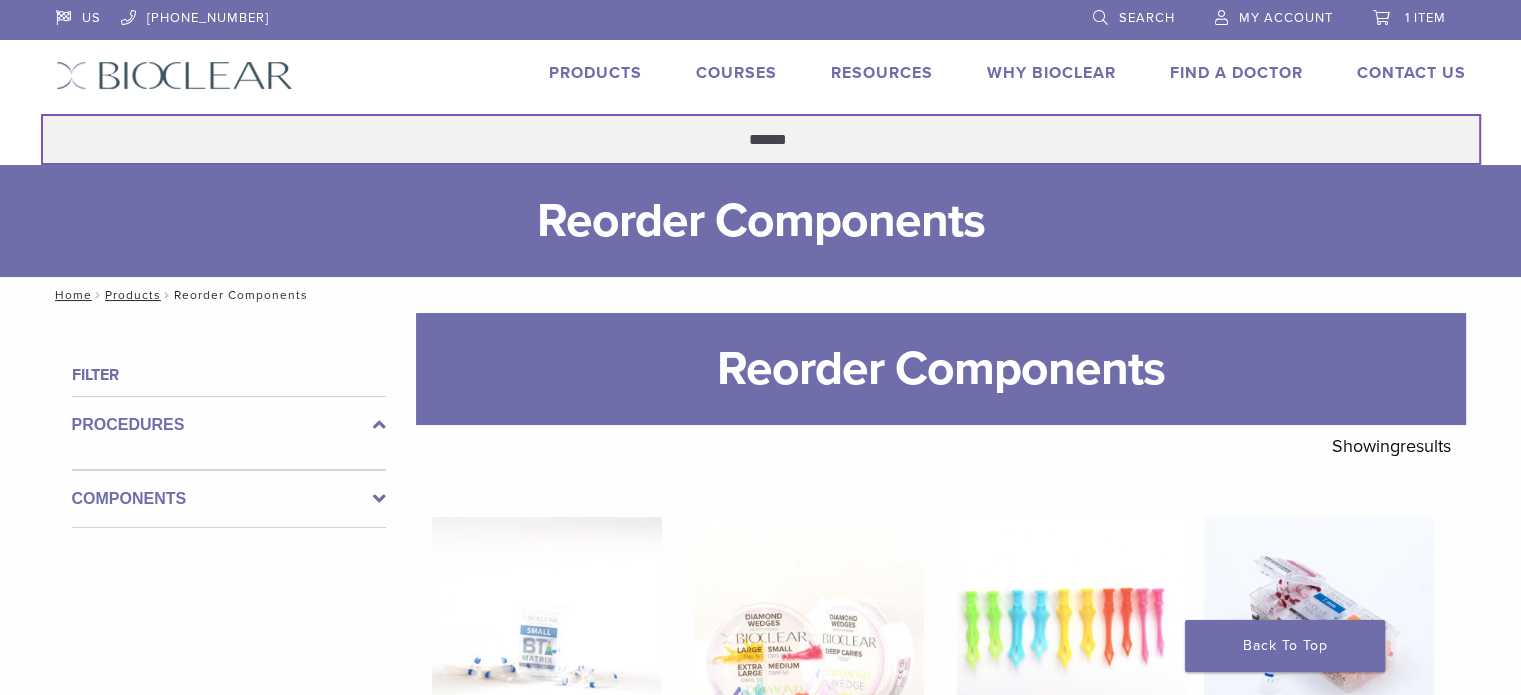click on "Search" at bounding box center [40, 113] 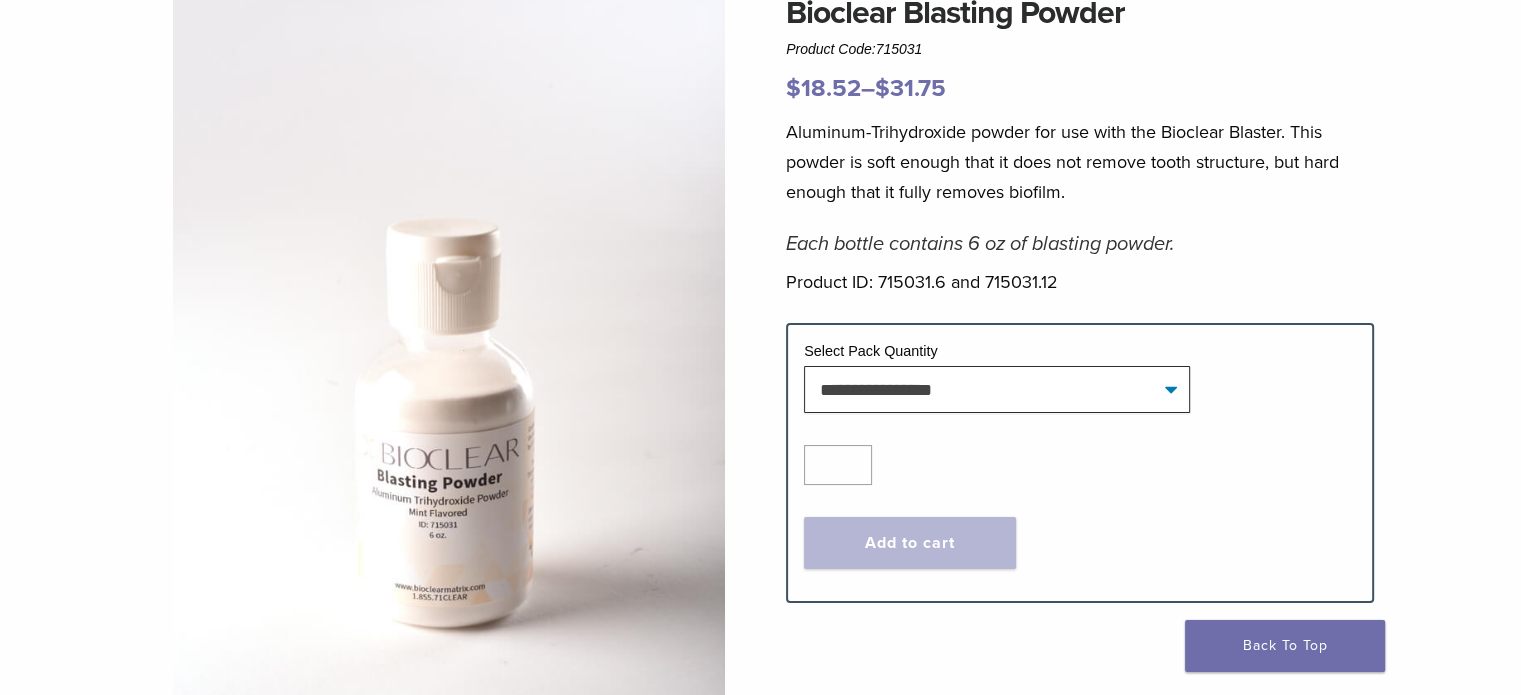 scroll, scrollTop: 206, scrollLeft: 0, axis: vertical 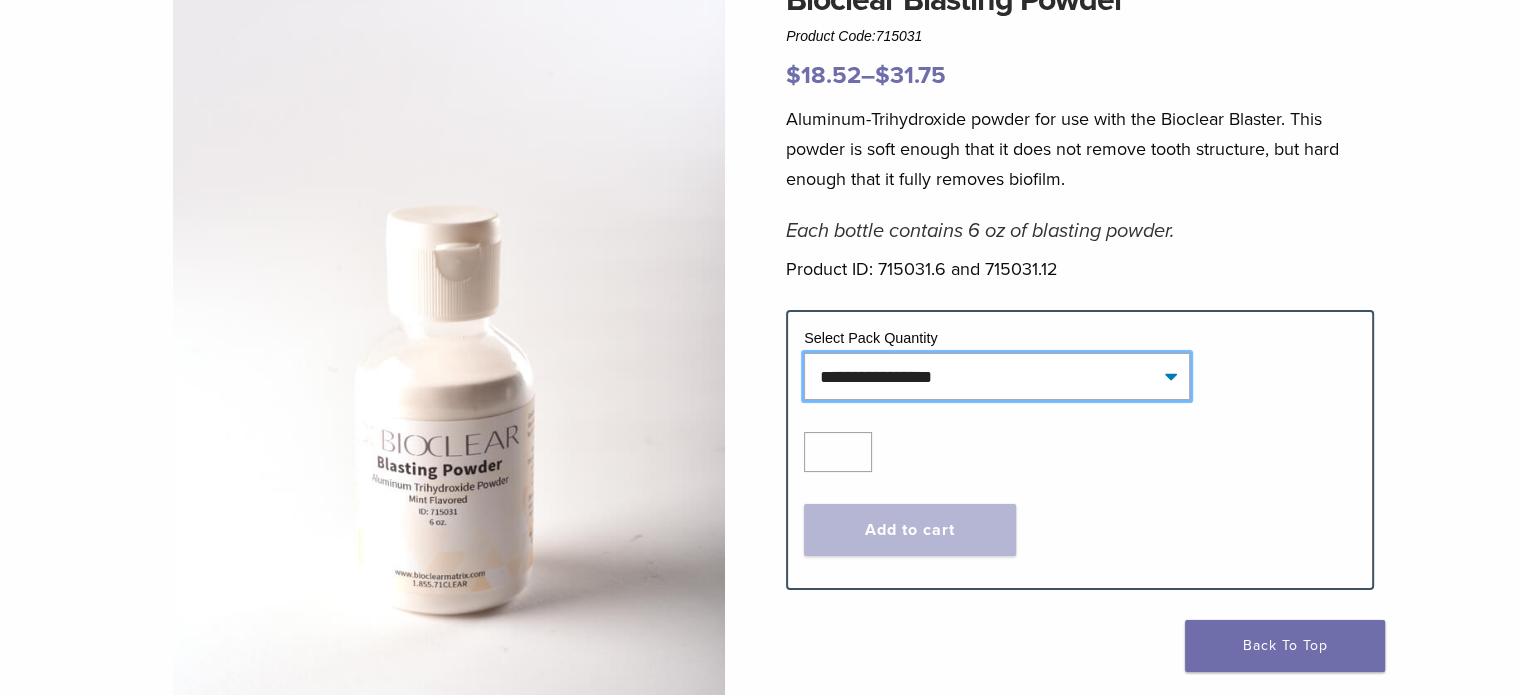 click on "**********" 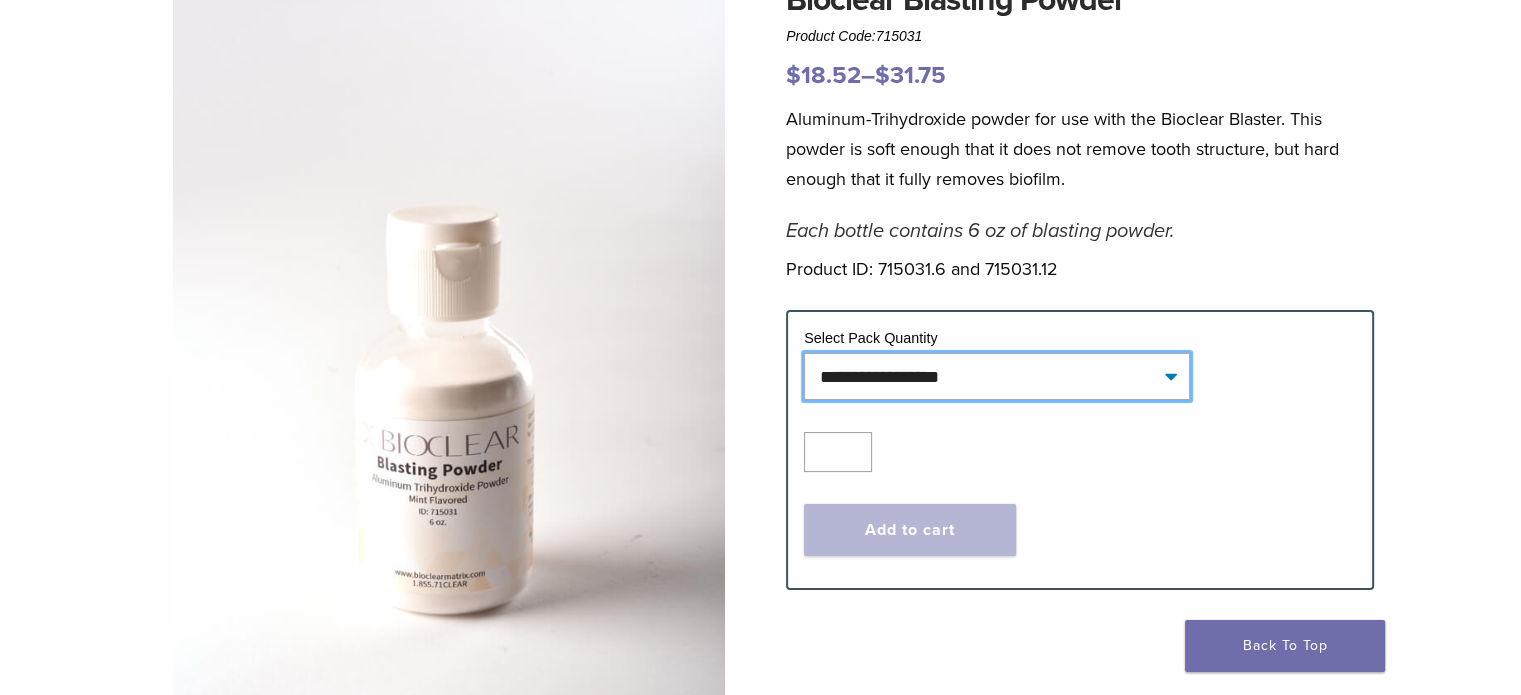 click on "**********" 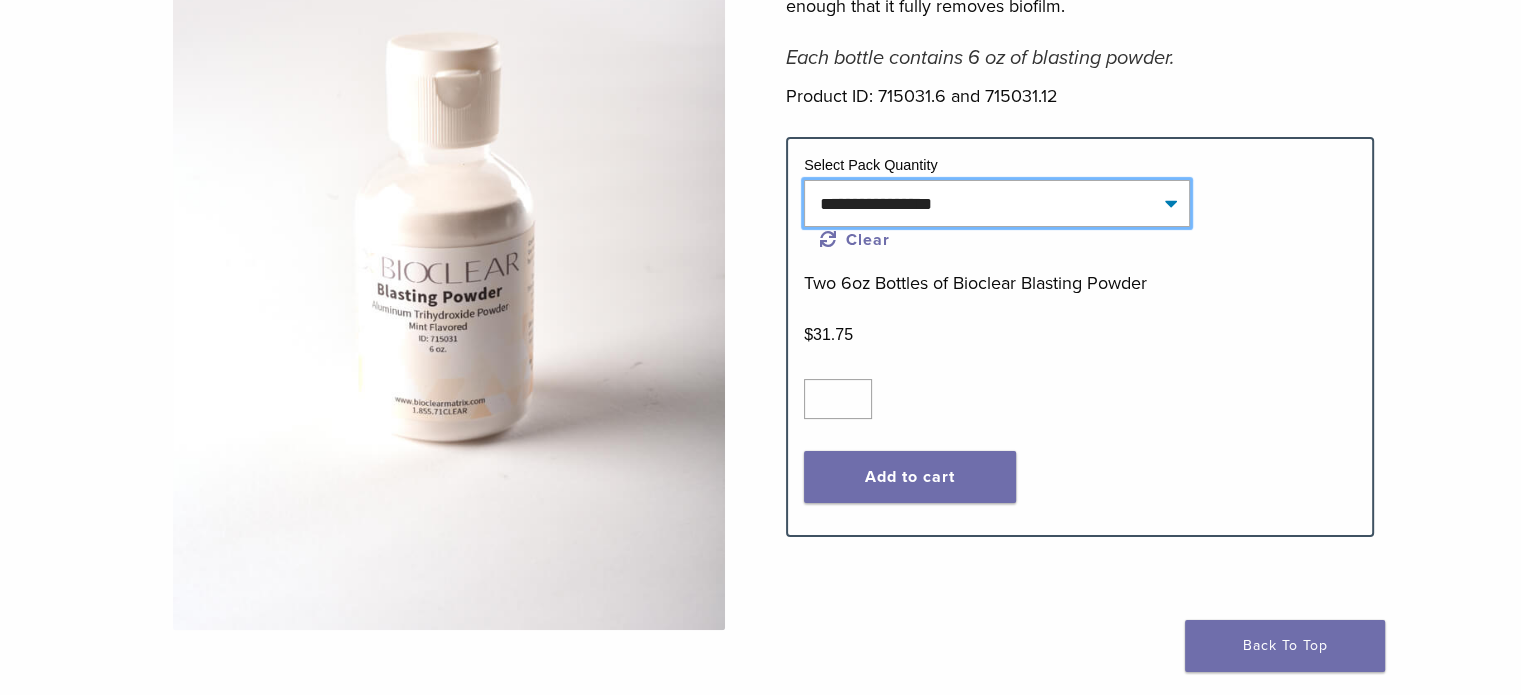 scroll, scrollTop: 380, scrollLeft: 0, axis: vertical 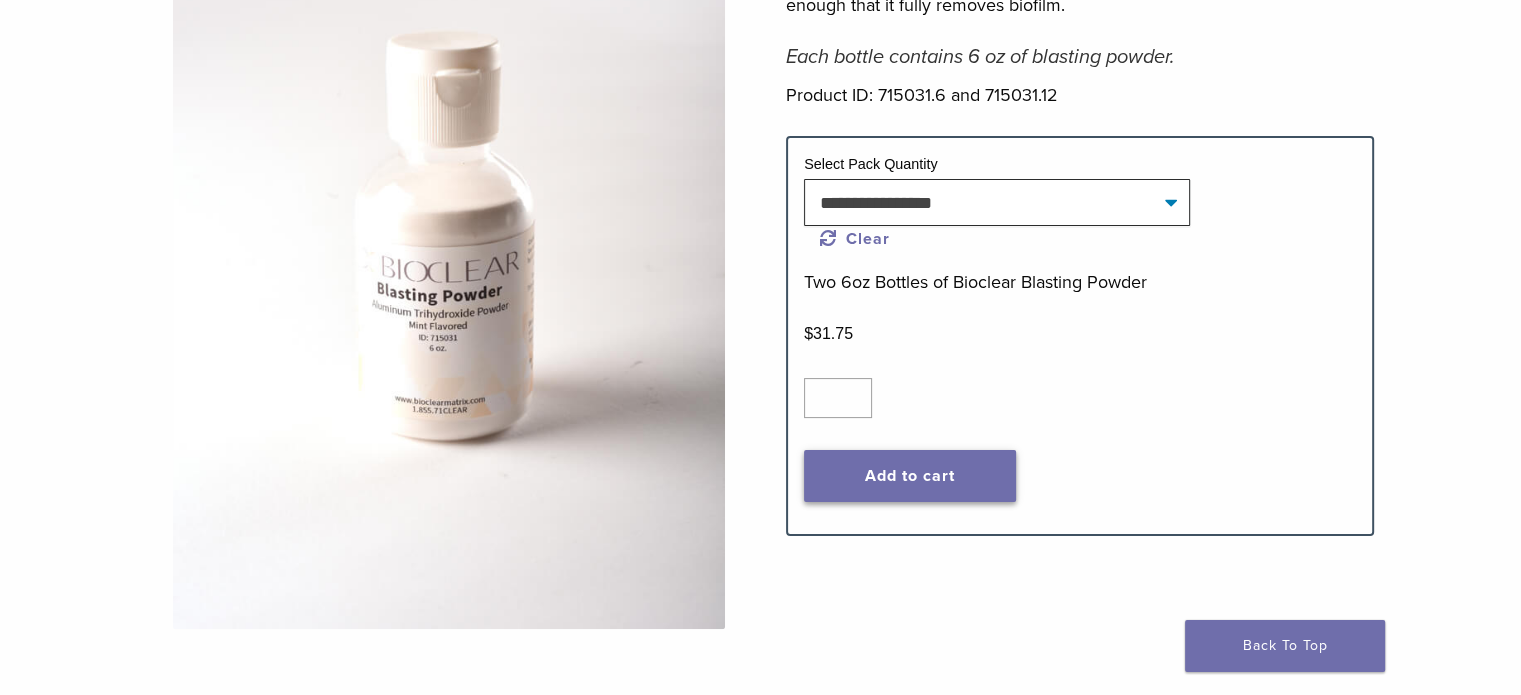 click on "Add to cart" 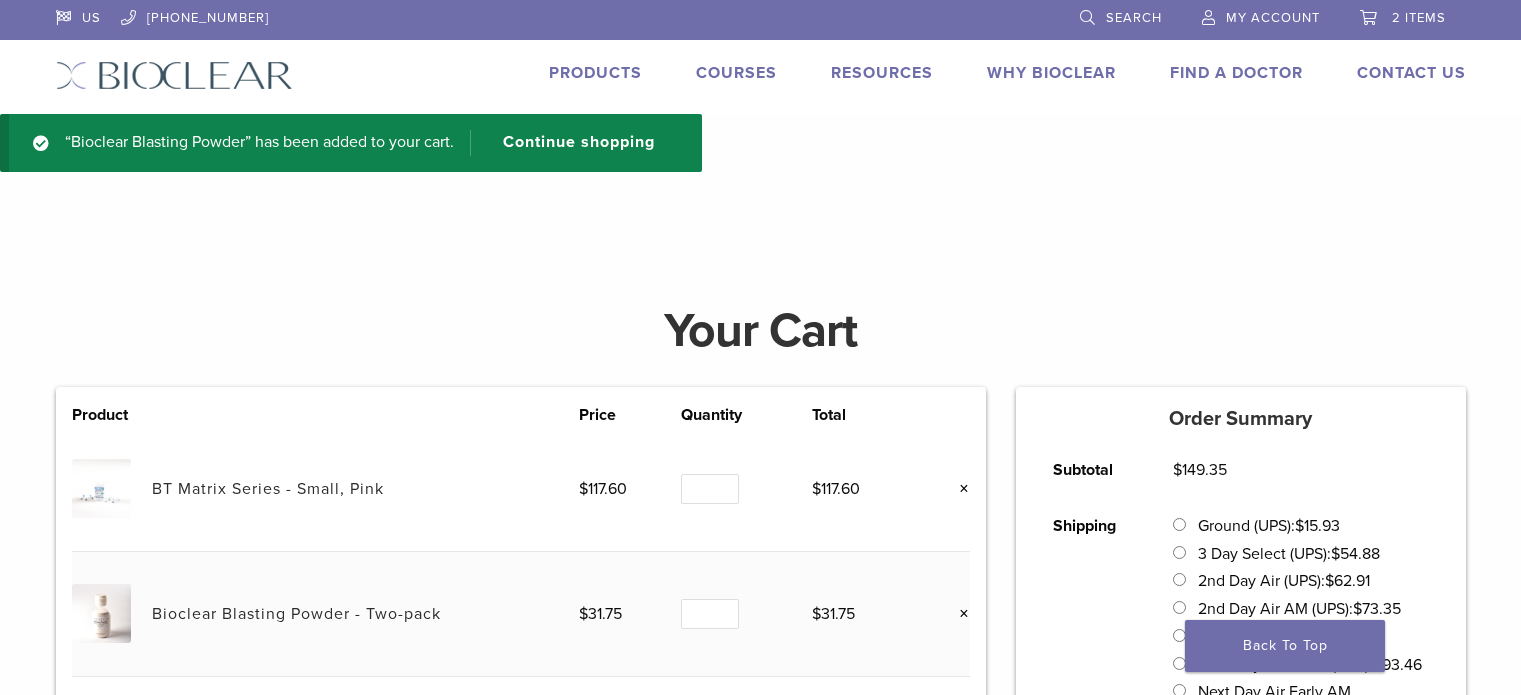 scroll, scrollTop: 0, scrollLeft: 0, axis: both 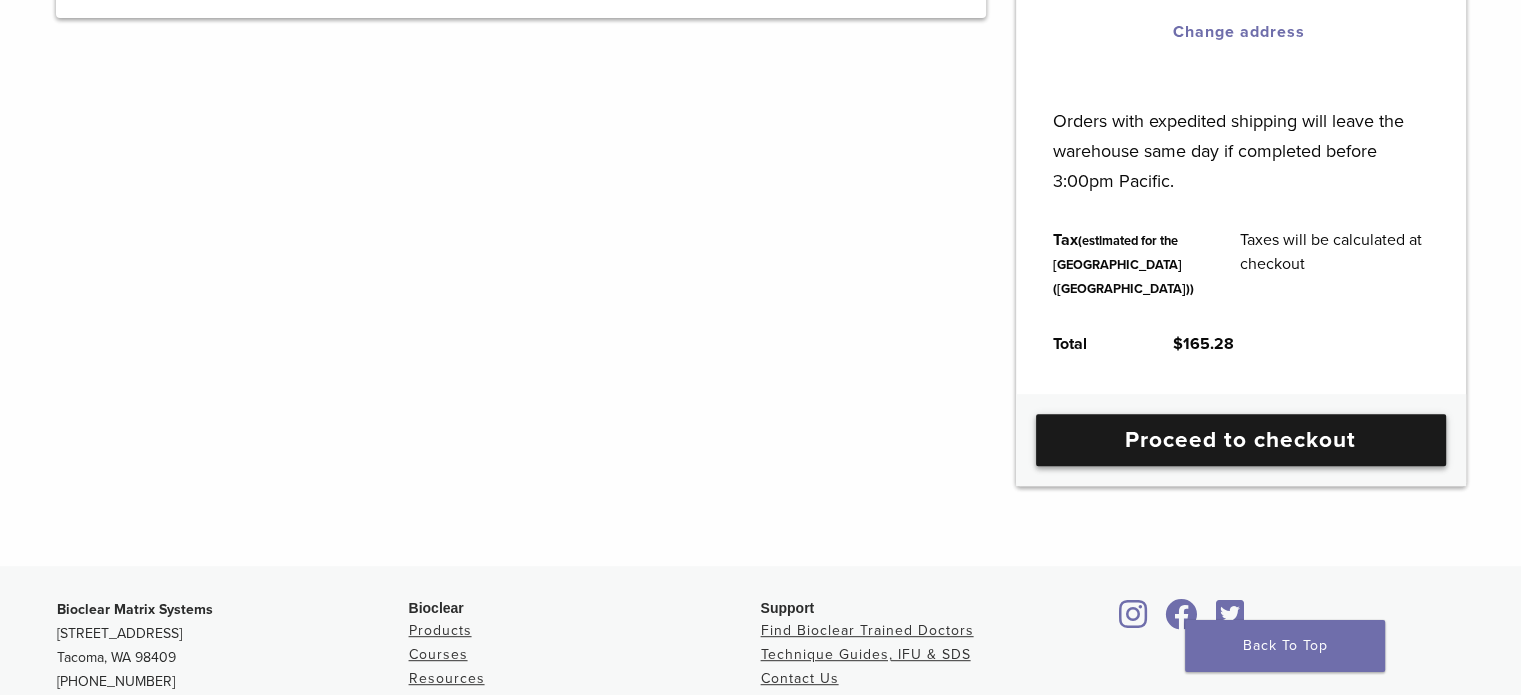 click on "Proceed to checkout" at bounding box center [1241, 440] 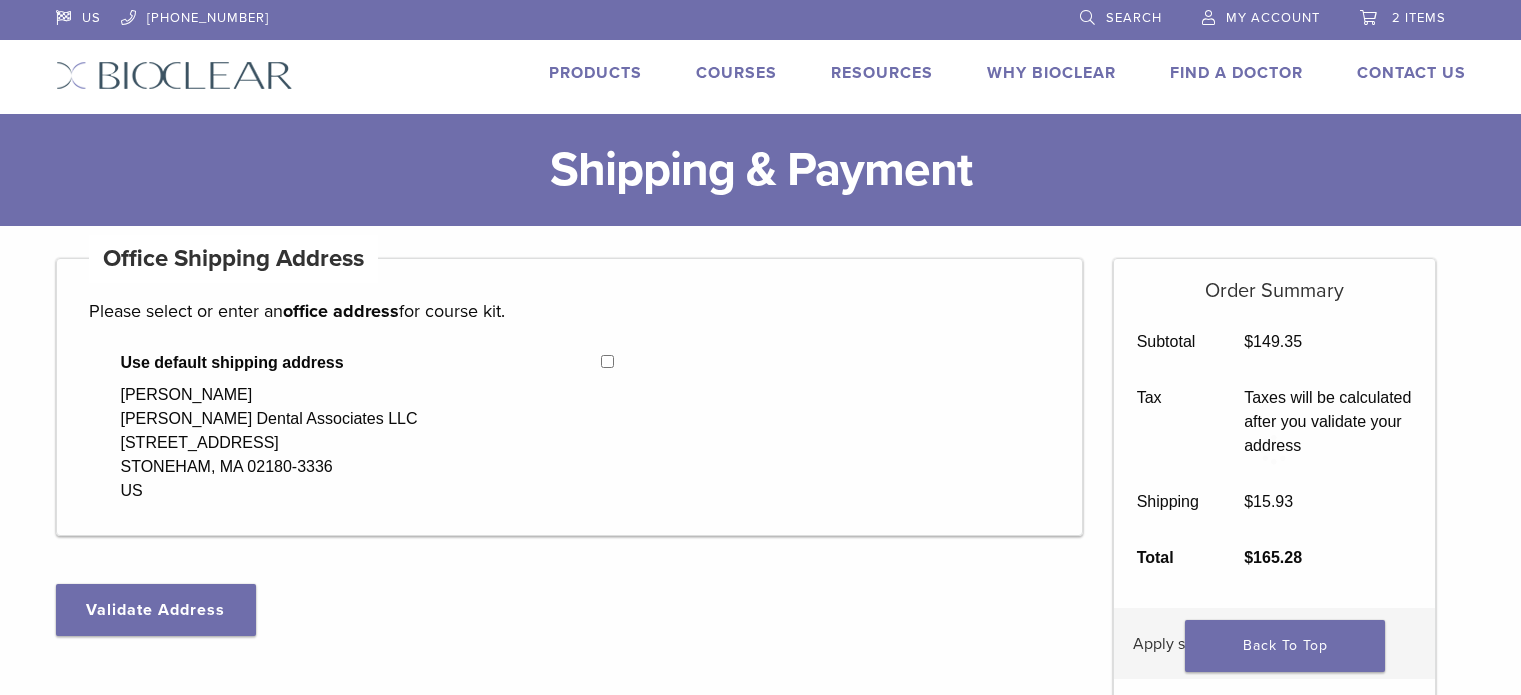 select on "**" 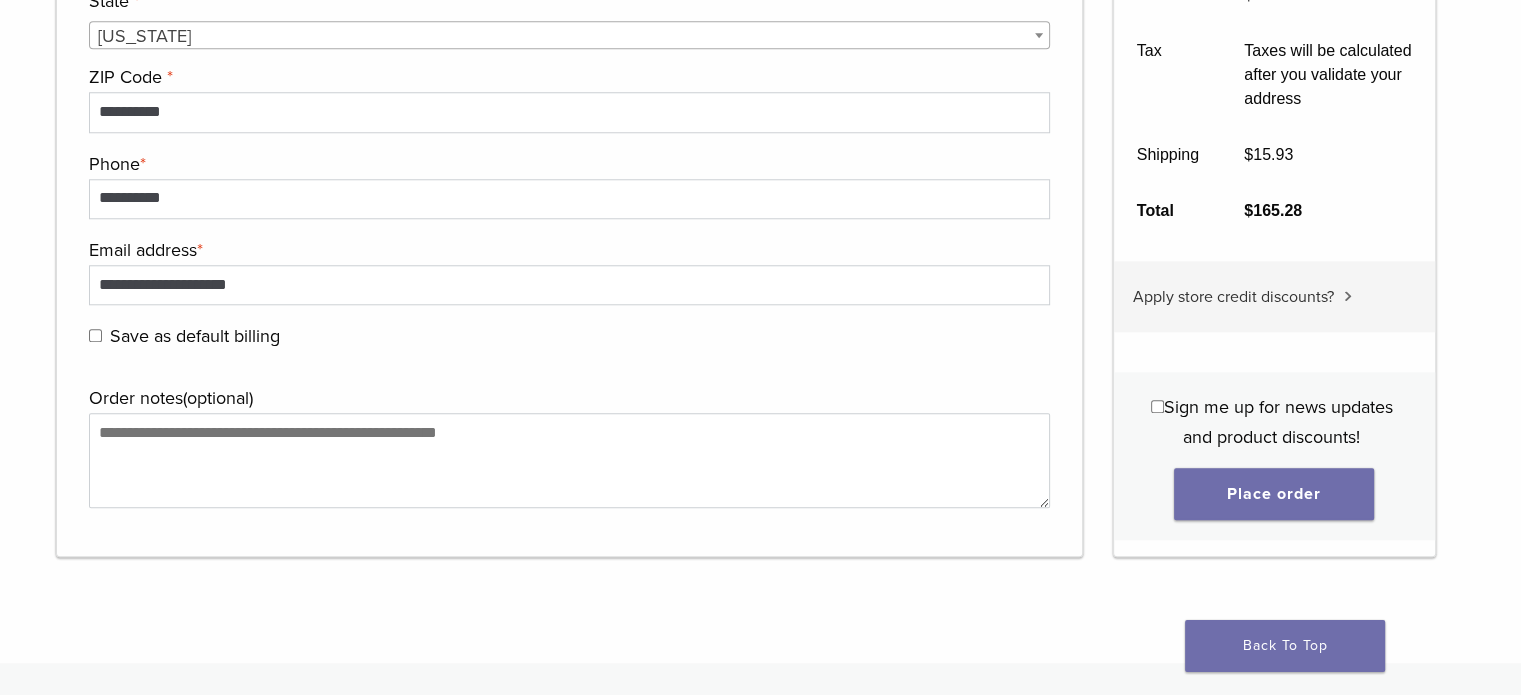 scroll, scrollTop: 1939, scrollLeft: 0, axis: vertical 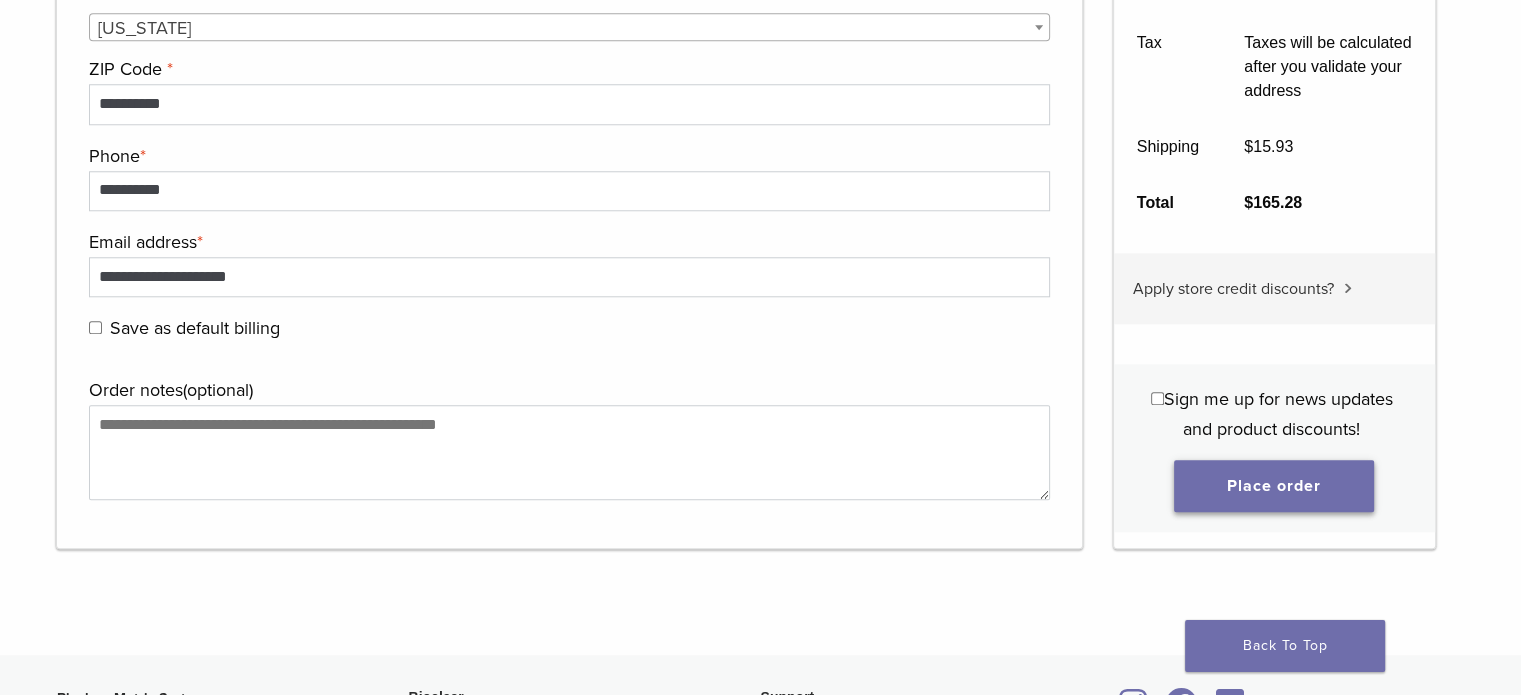 click on "Place order" at bounding box center (1274, 486) 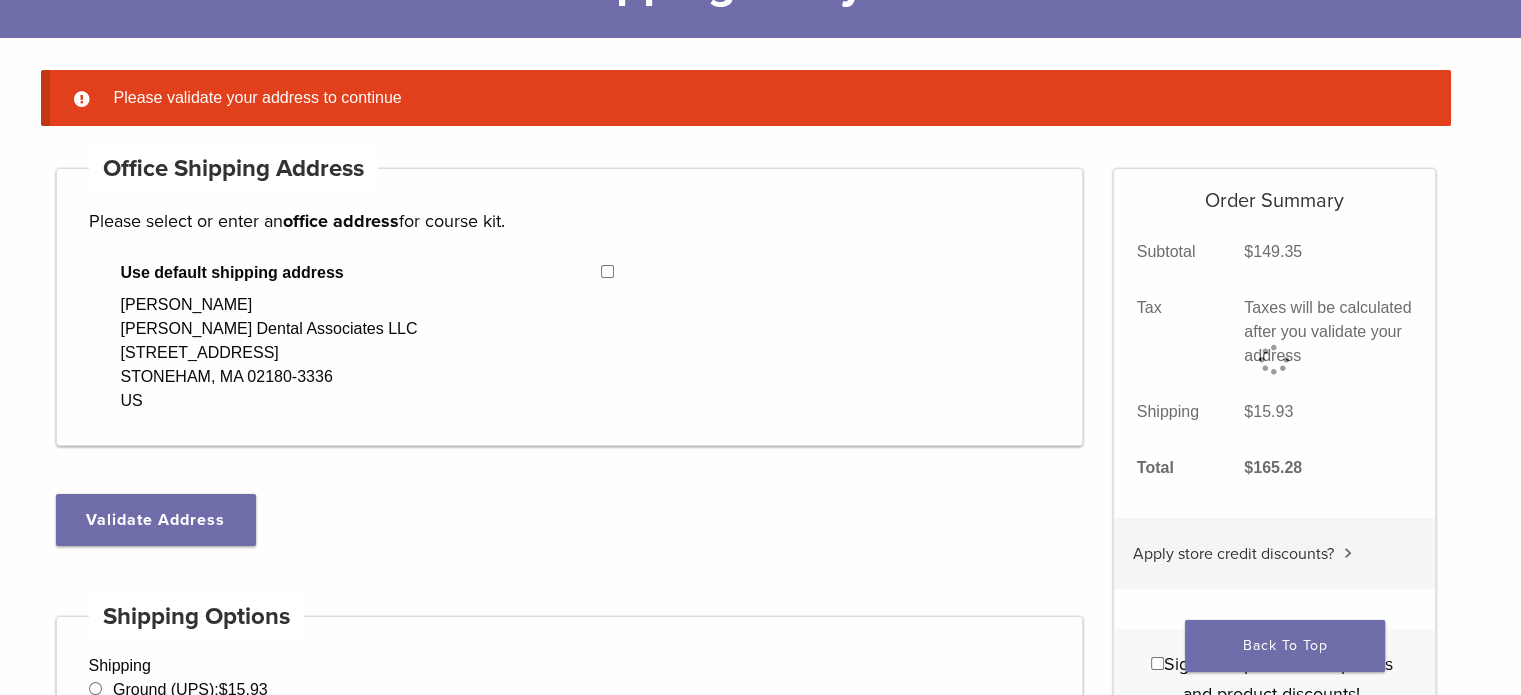 scroll, scrollTop: 157, scrollLeft: 0, axis: vertical 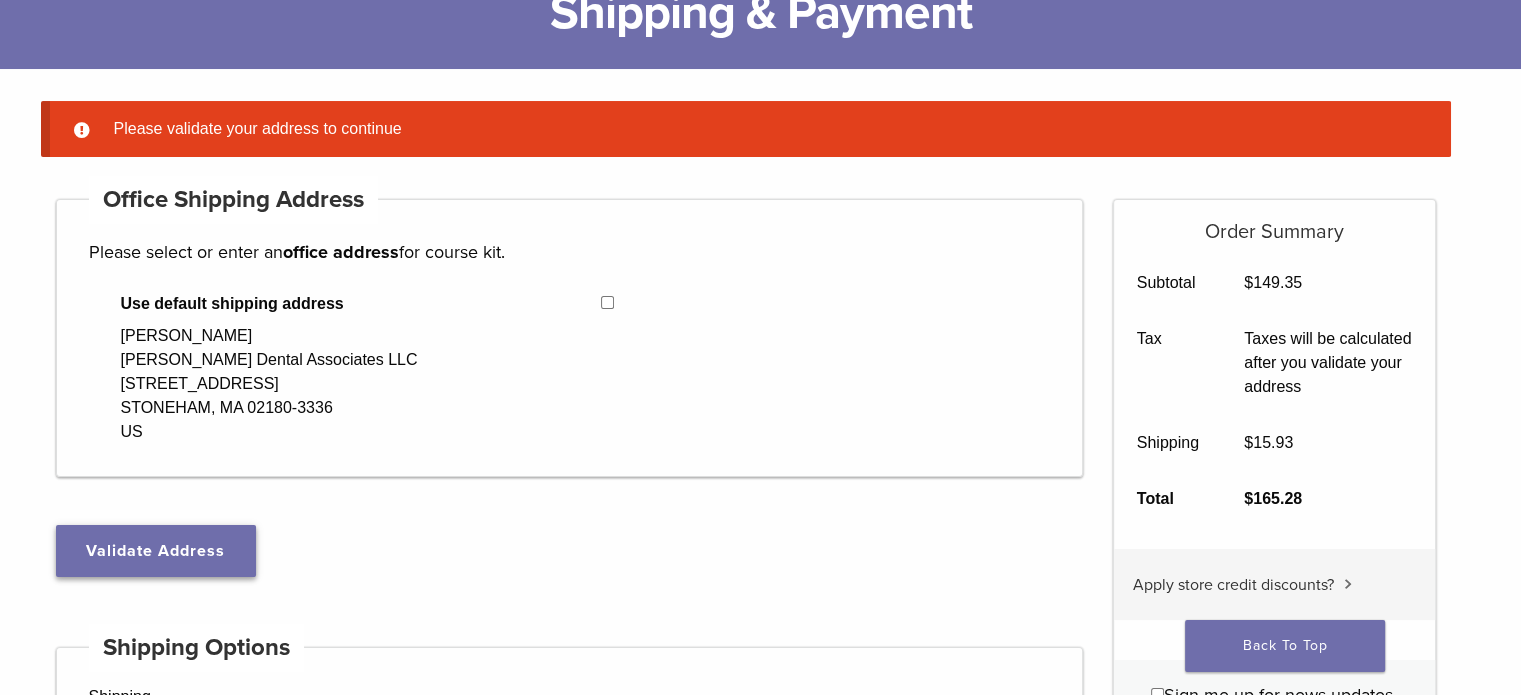 click on "Validate Address" at bounding box center (156, 551) 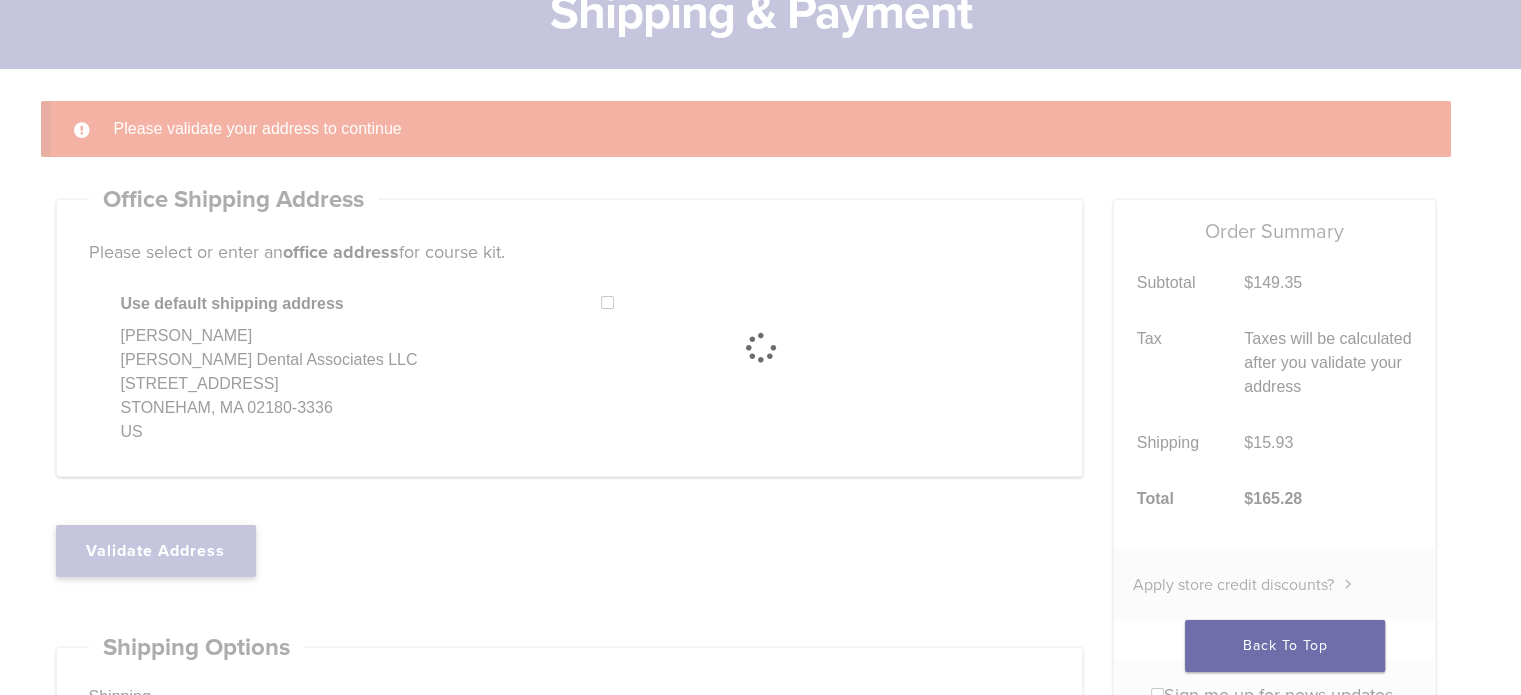 select on "**" 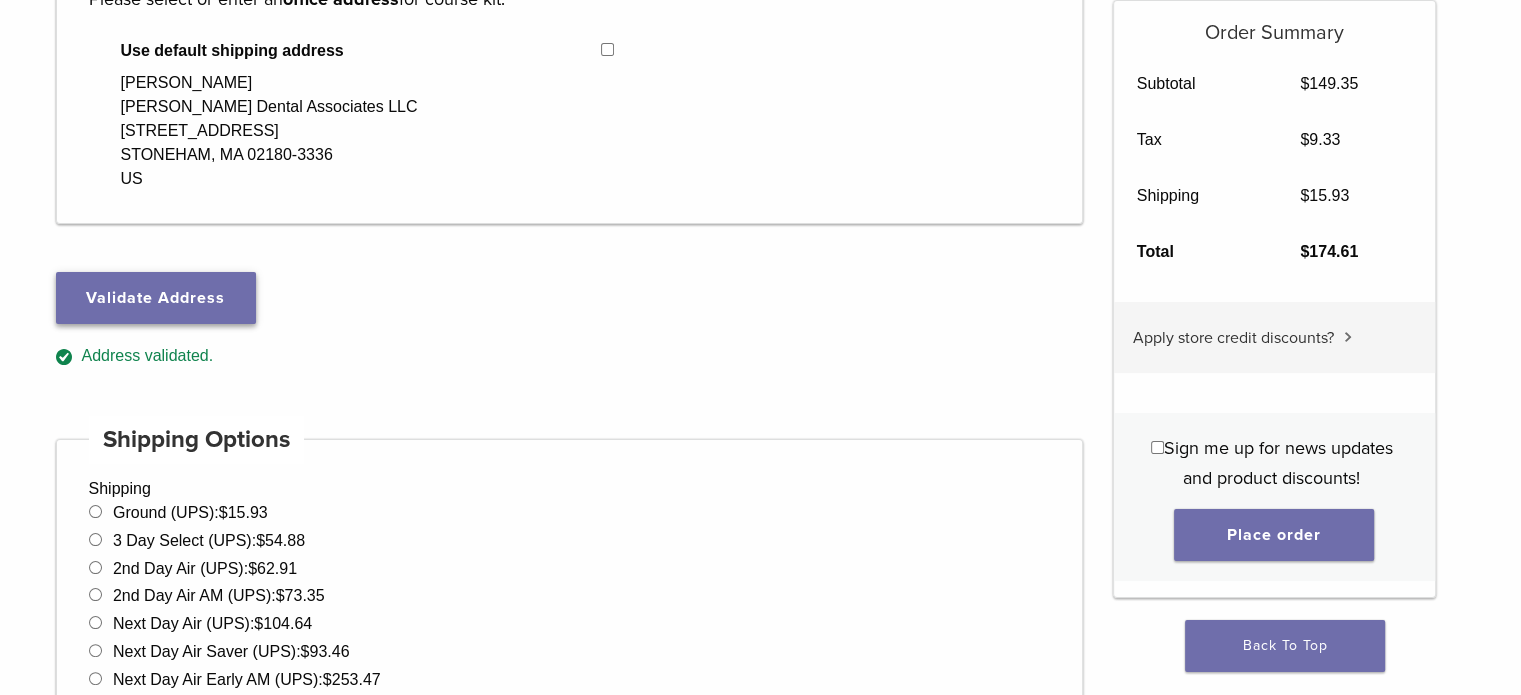scroll, scrollTop: 348, scrollLeft: 0, axis: vertical 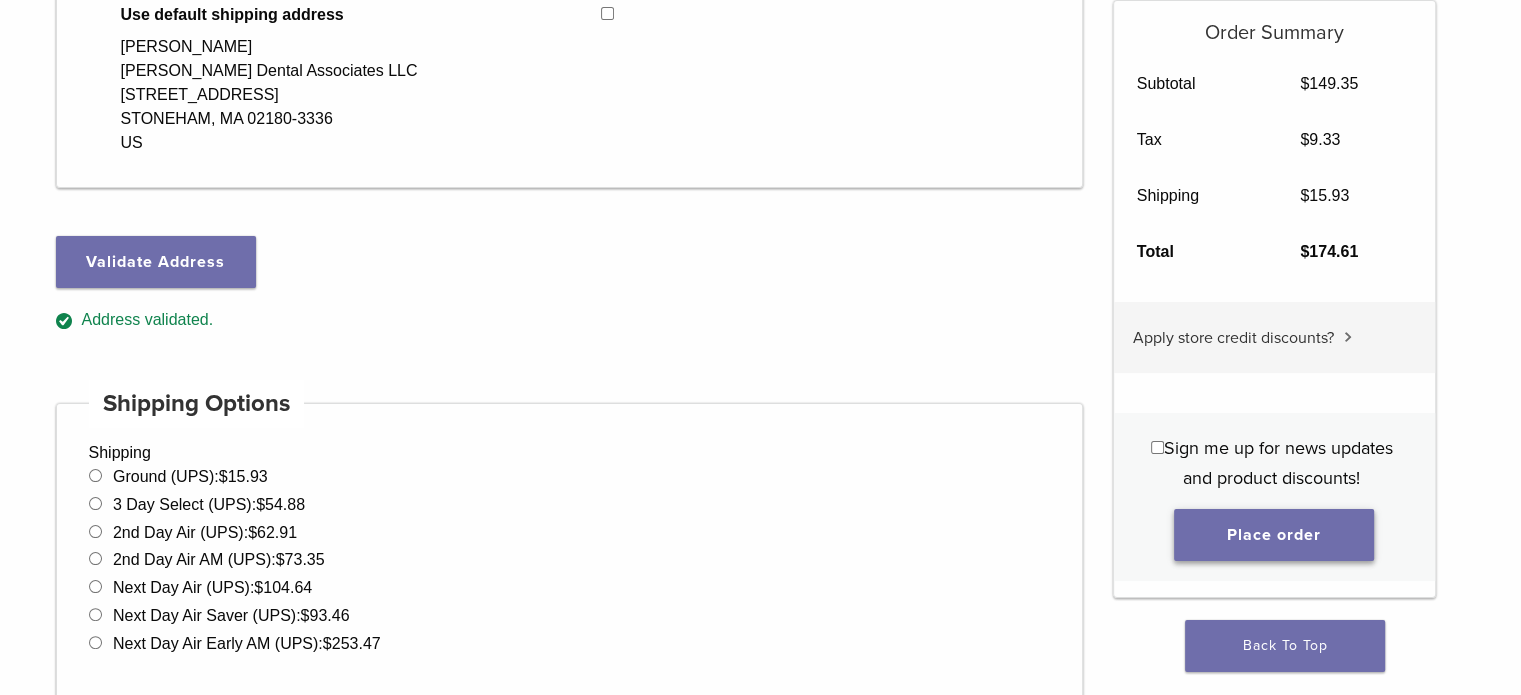 click on "Place order" at bounding box center [1274, 535] 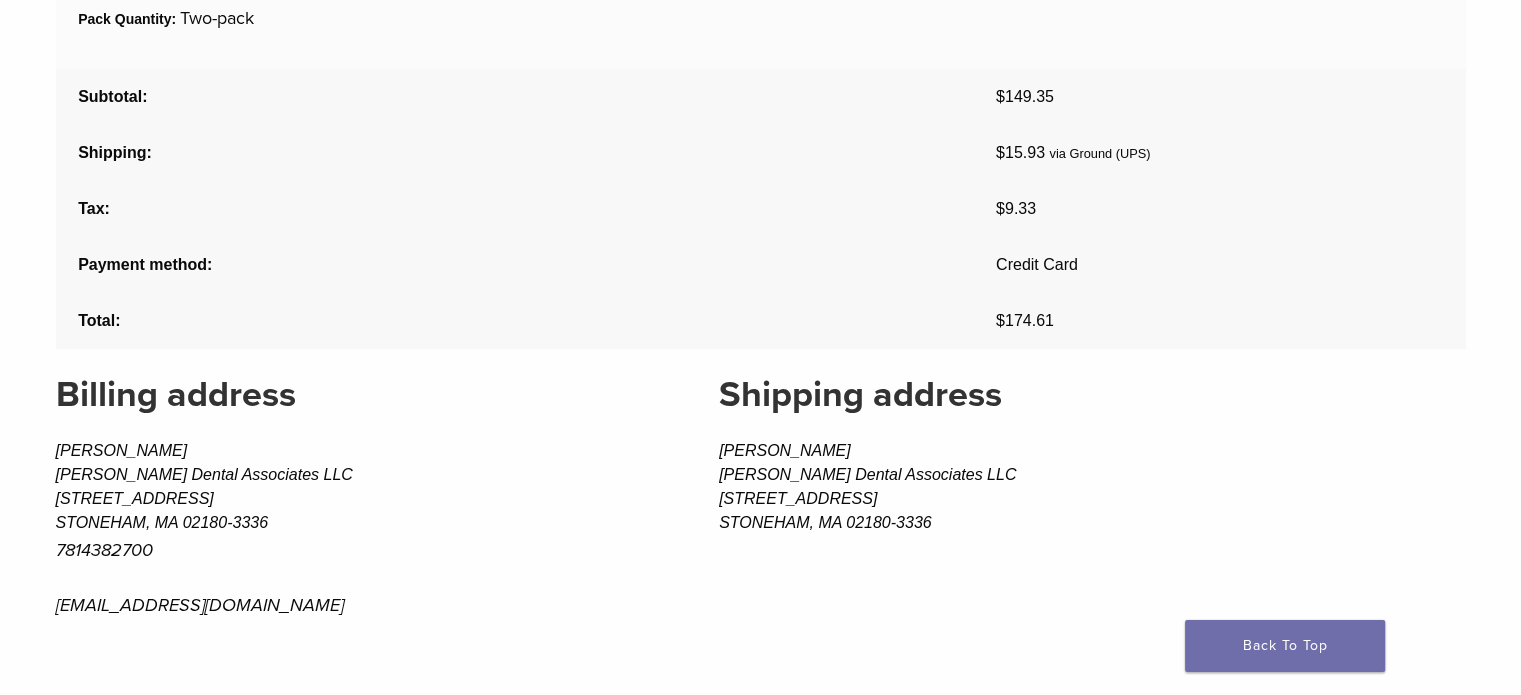 scroll, scrollTop: 1096, scrollLeft: 0, axis: vertical 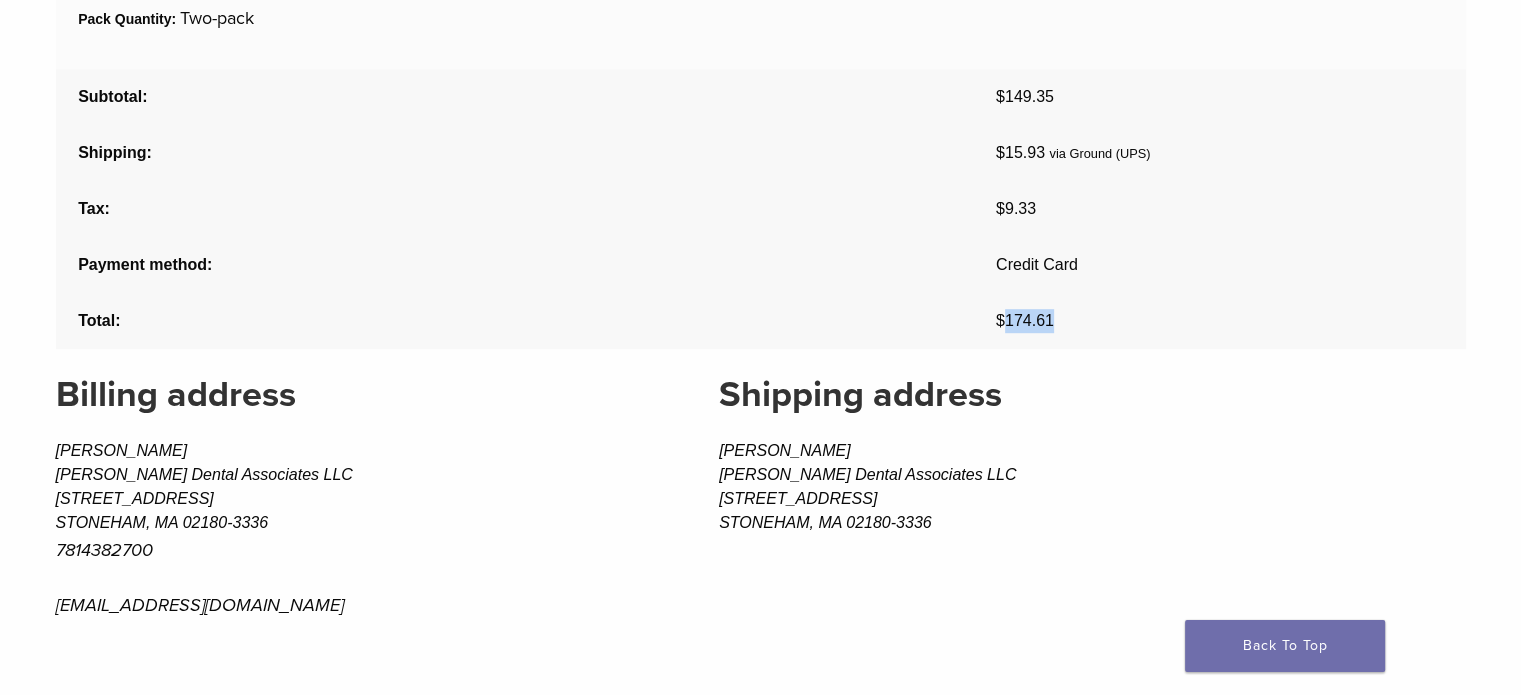 drag, startPoint x: 1001, startPoint y: 316, endPoint x: 1064, endPoint y: 323, distance: 63.387695 